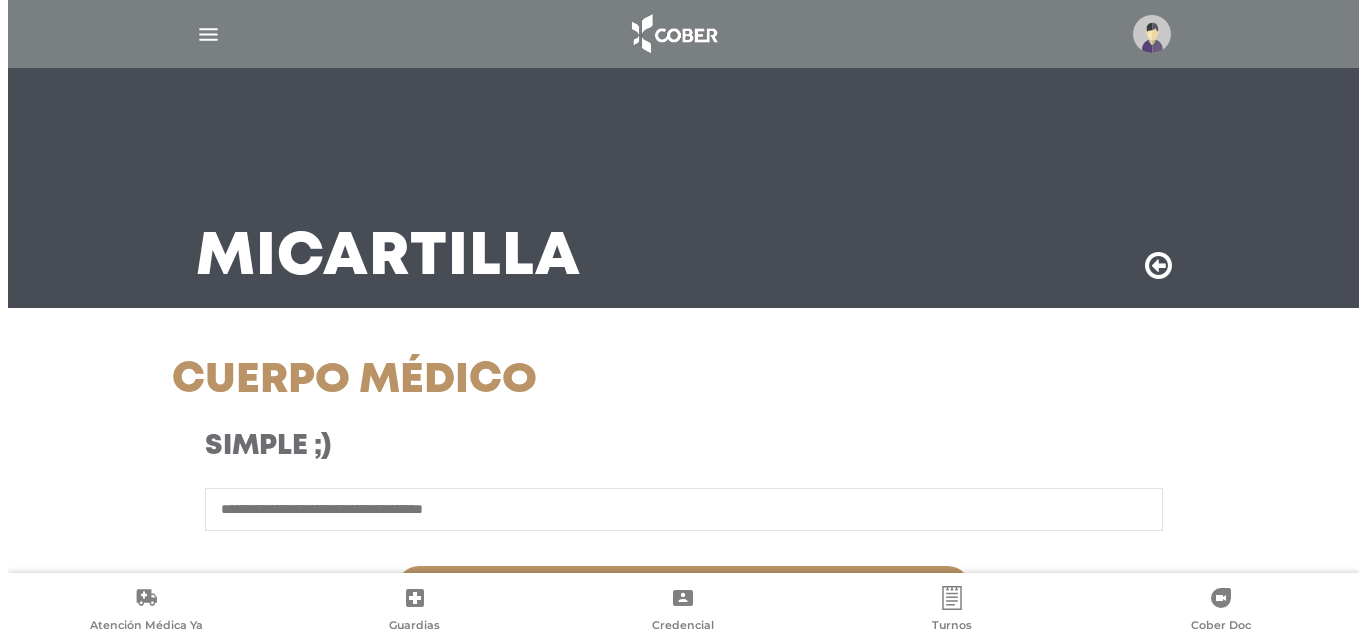 scroll, scrollTop: 0, scrollLeft: 0, axis: both 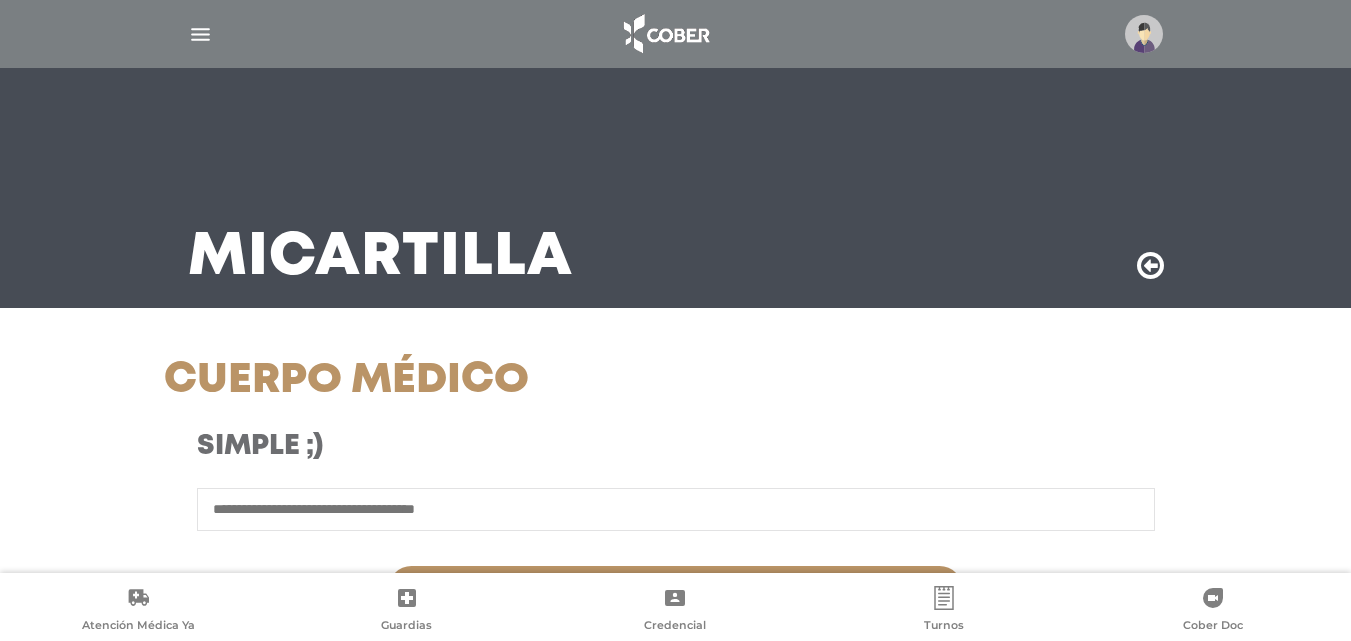 click at bounding box center (1144, 34) 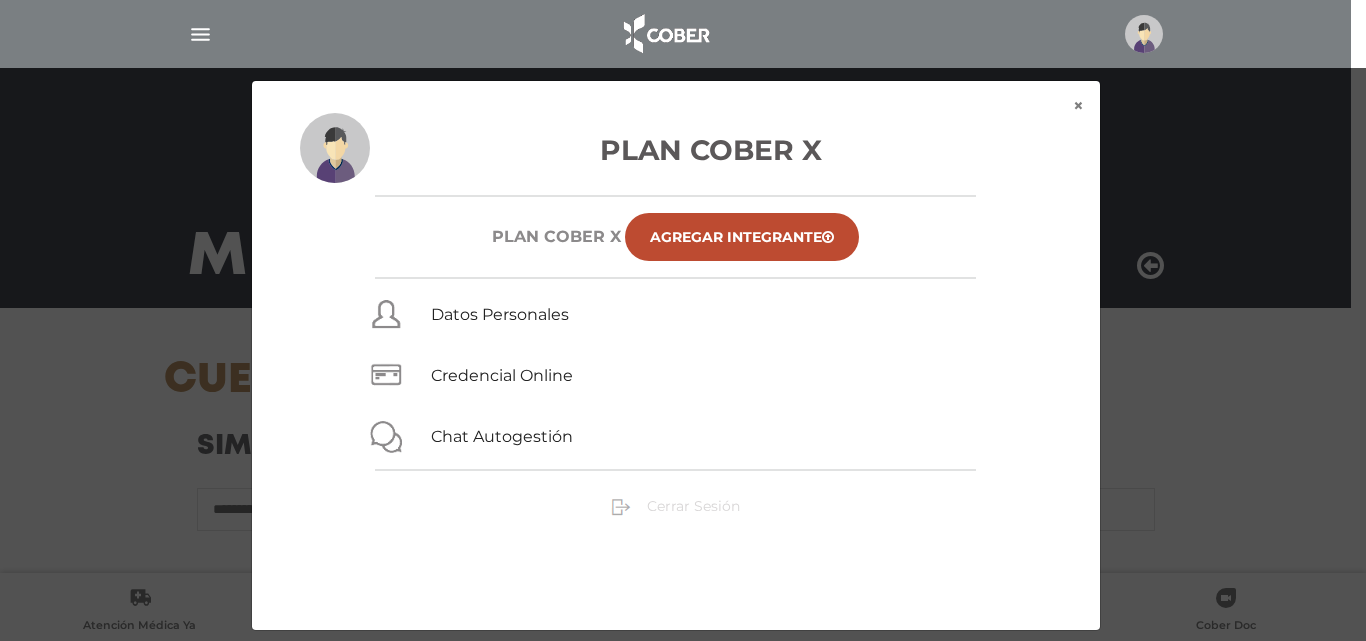 click on "Cerrar Sesión" at bounding box center (693, 506) 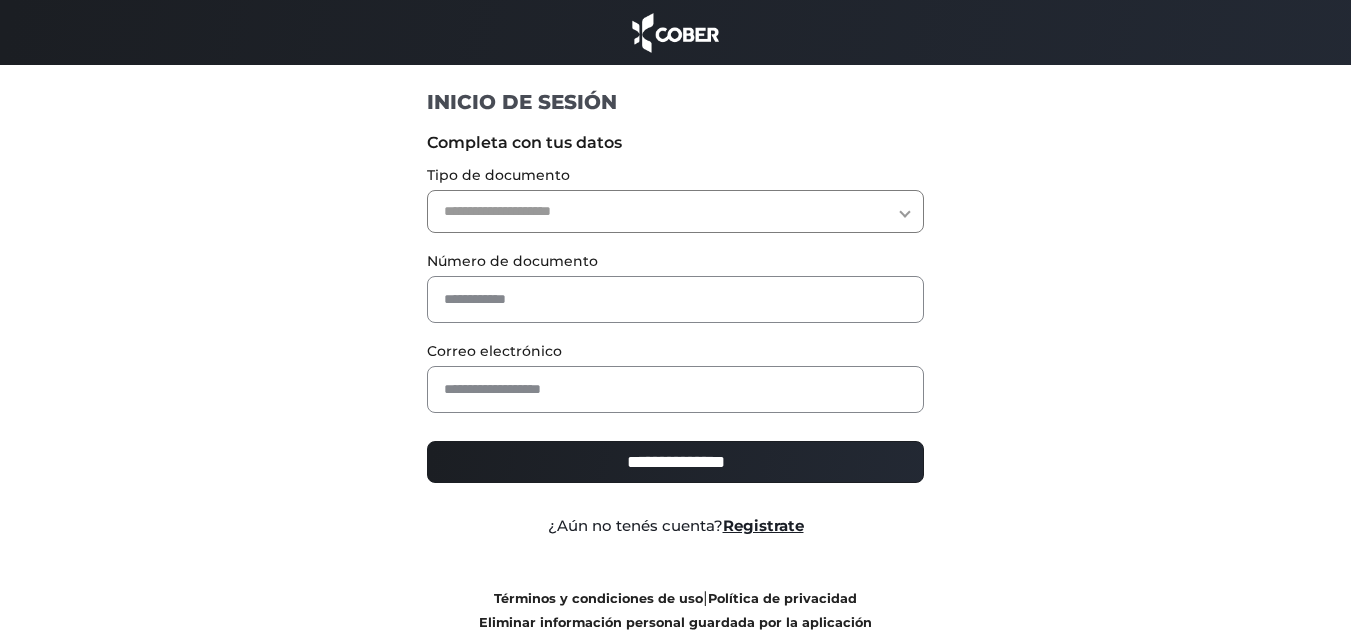 scroll, scrollTop: 0, scrollLeft: 0, axis: both 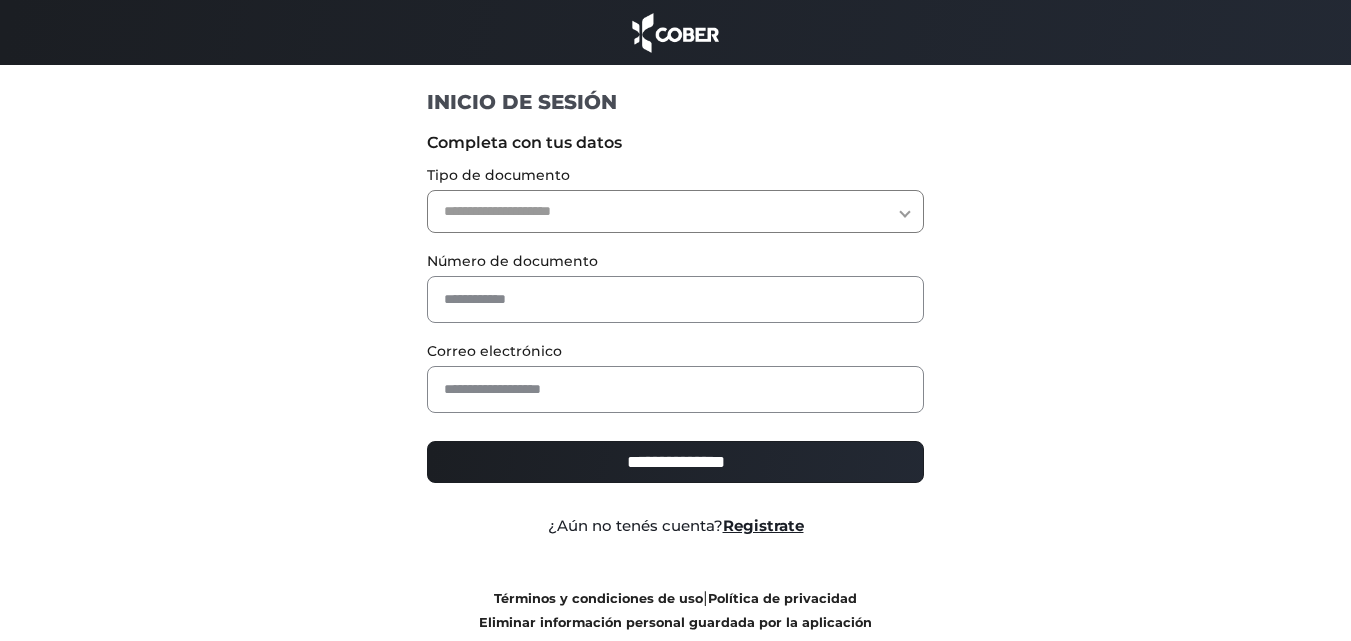 click on "**********" at bounding box center [675, 211] 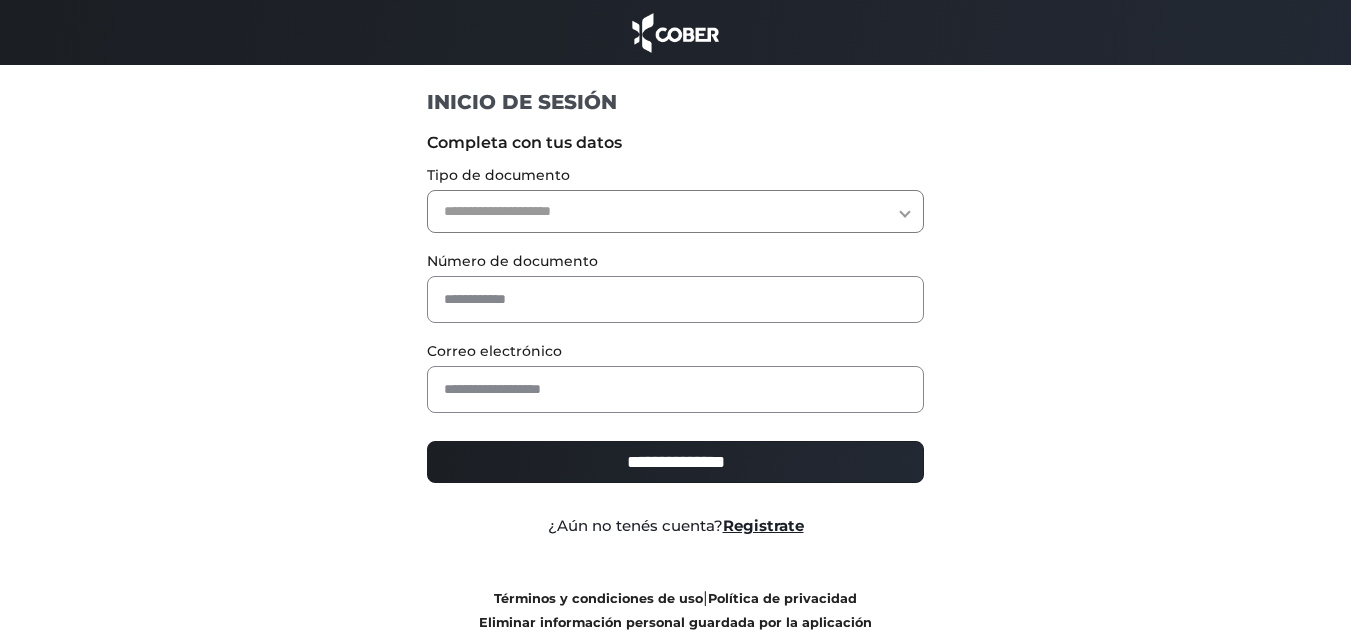 select on "***" 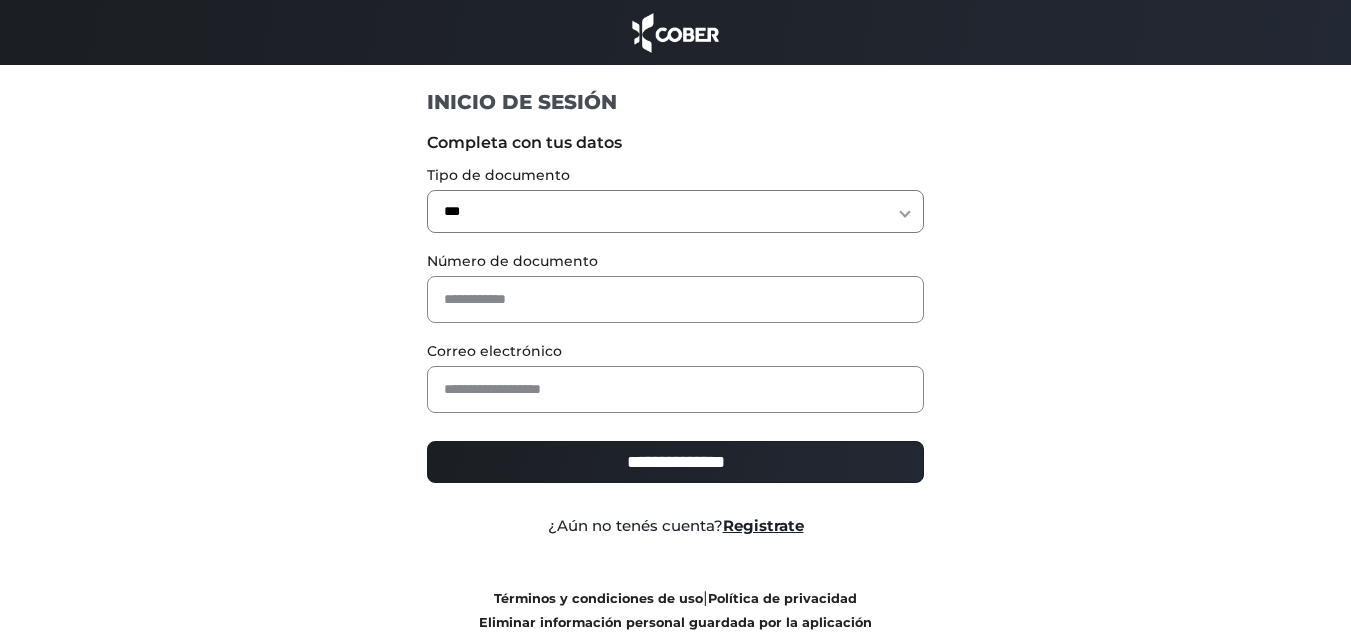 click on "**********" at bounding box center (675, 211) 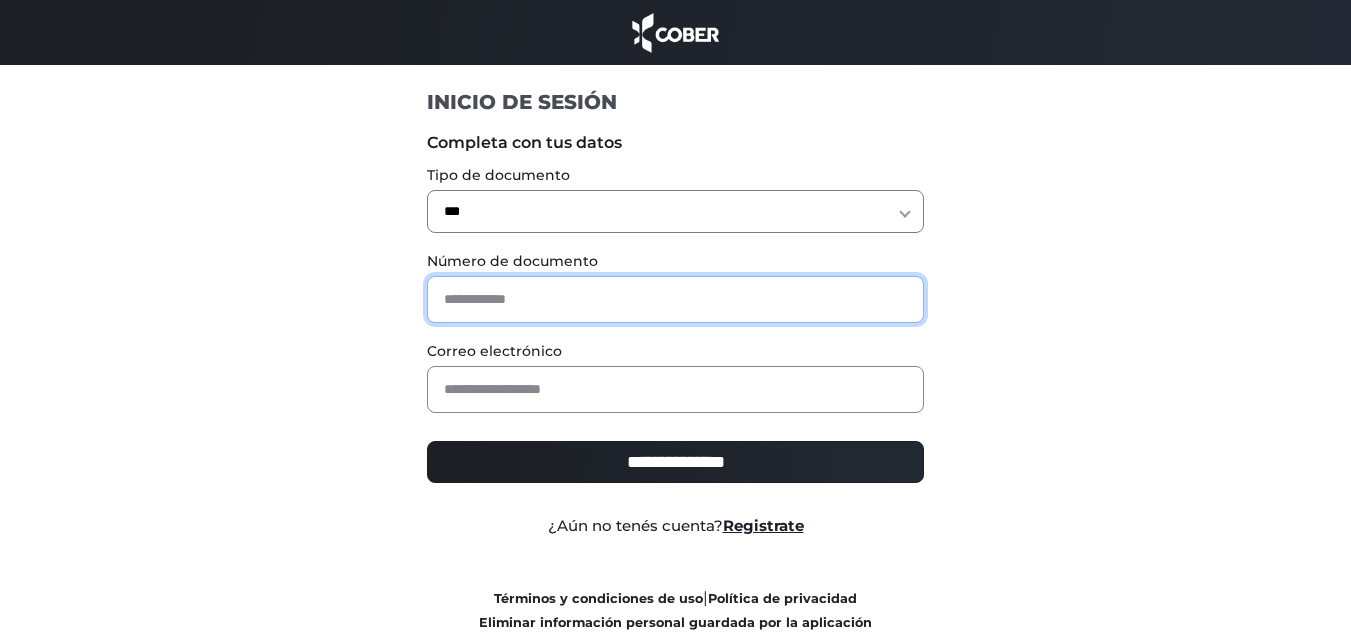 click at bounding box center [675, 299] 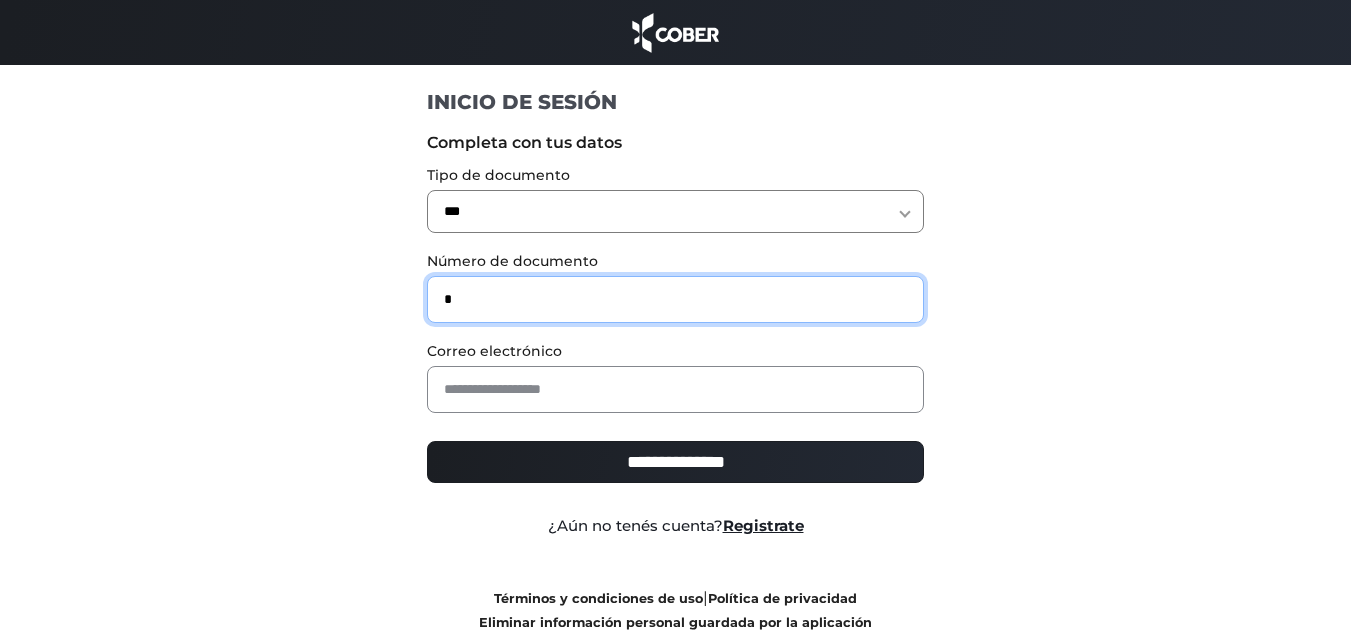 type on "*" 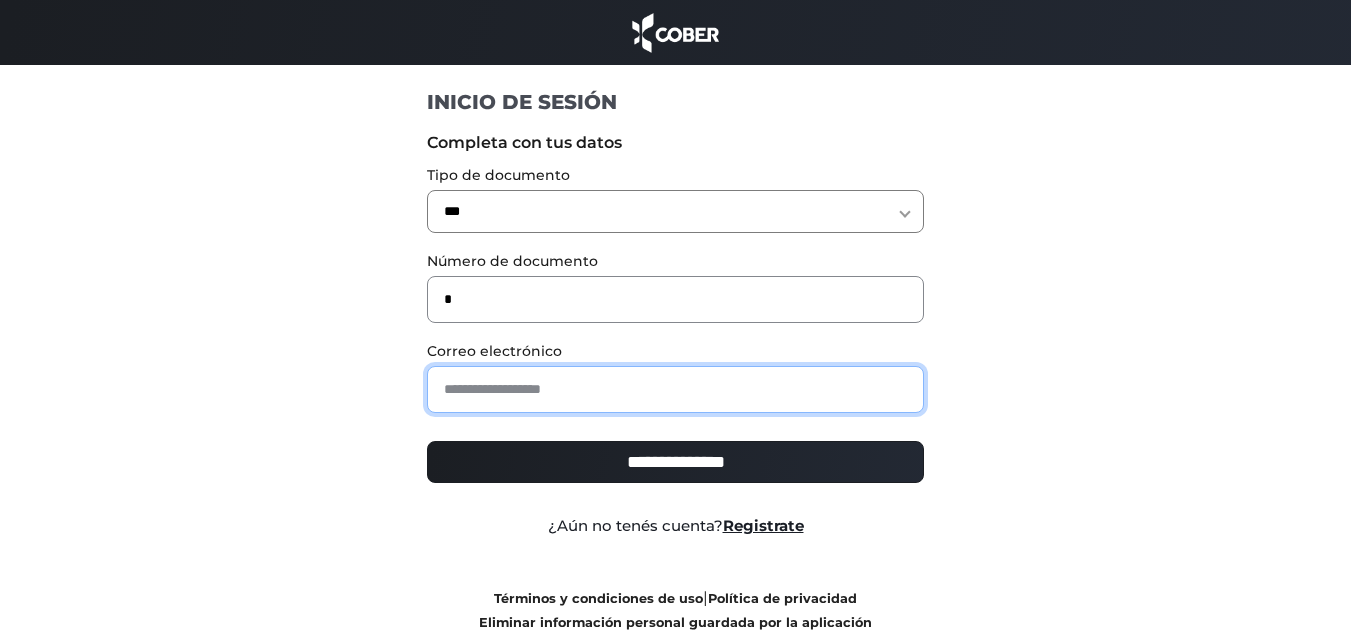 click at bounding box center (675, 389) 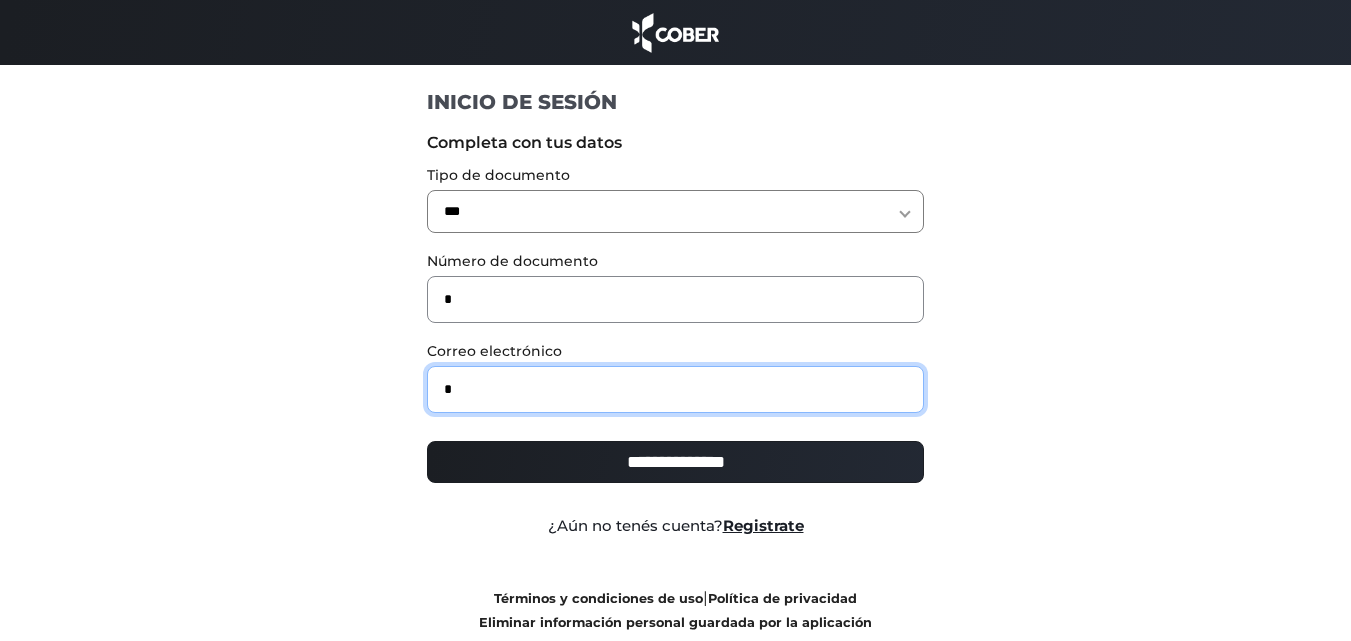 type on "**********" 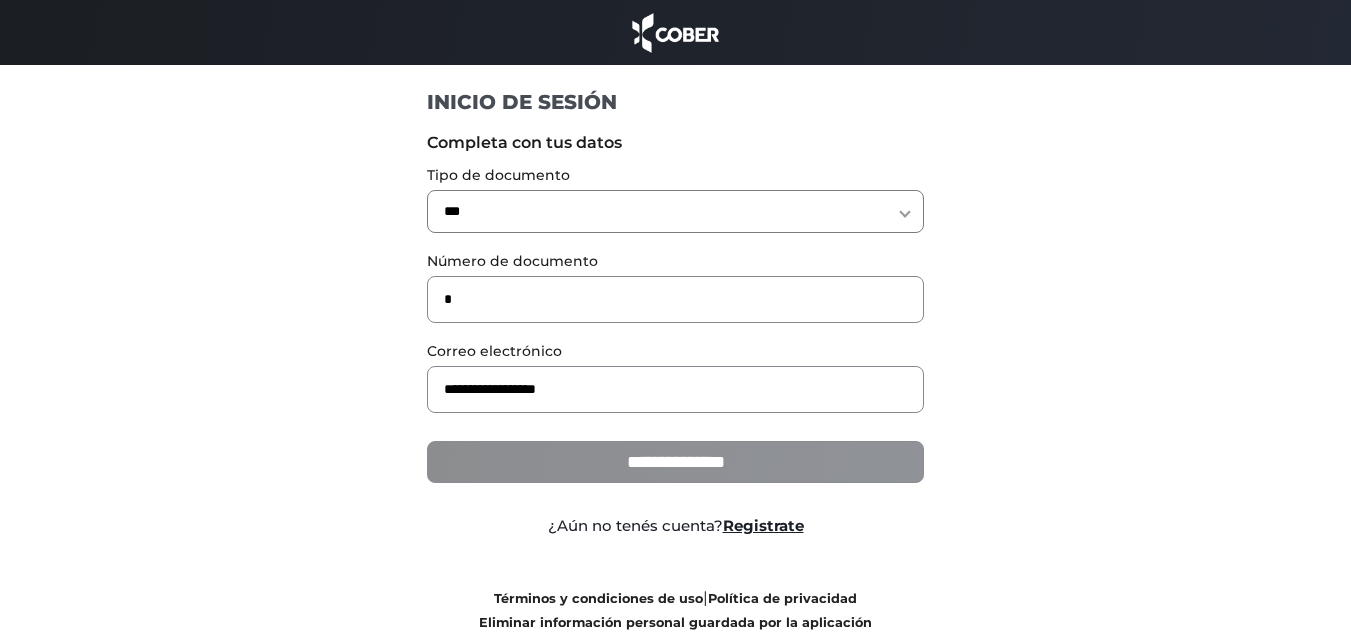 click on "**********" at bounding box center [675, 462] 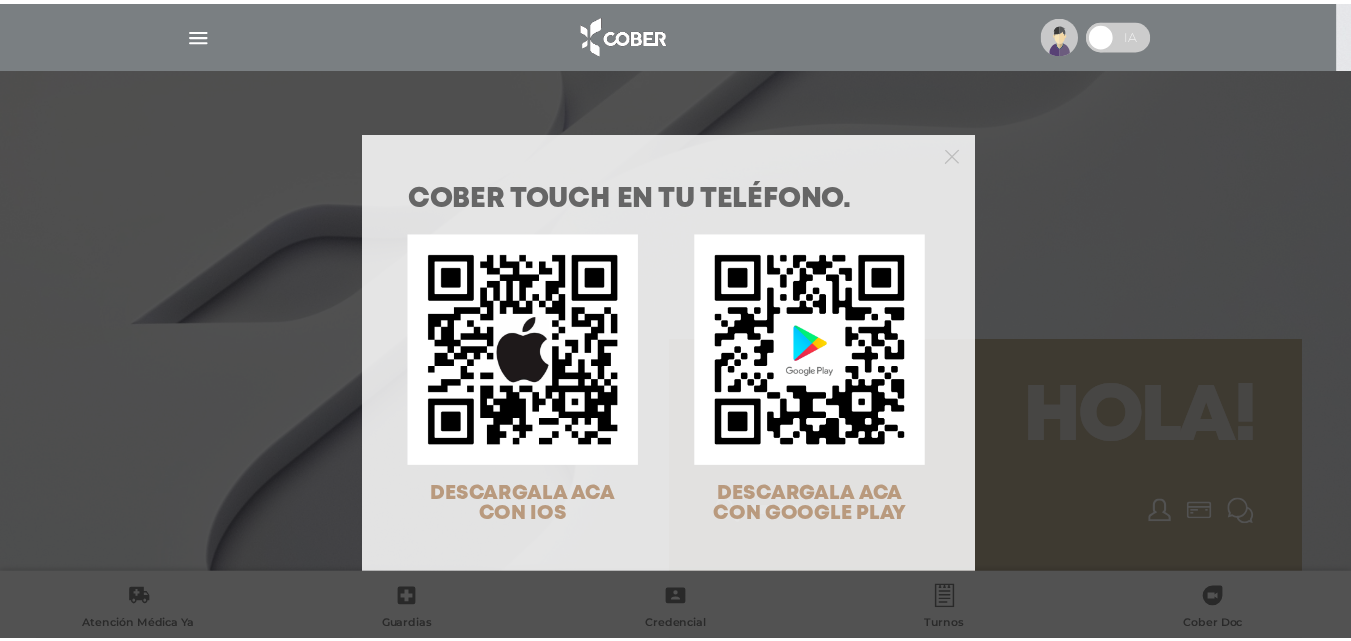 scroll, scrollTop: 0, scrollLeft: 0, axis: both 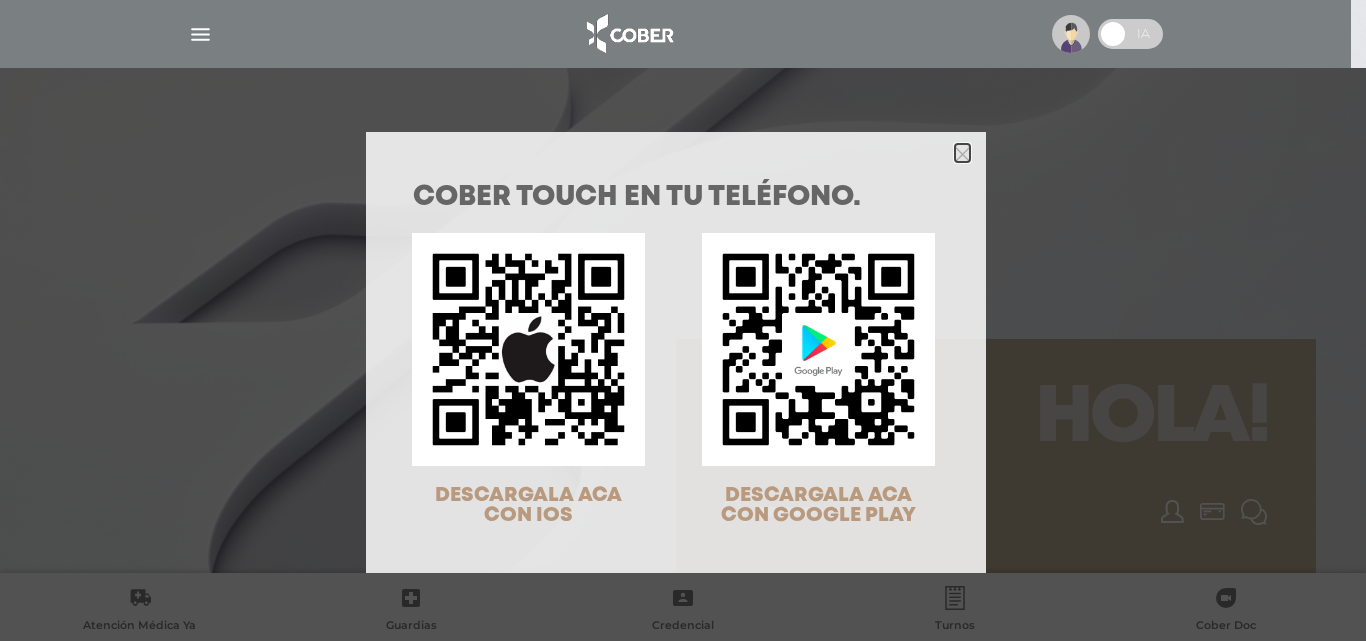 click 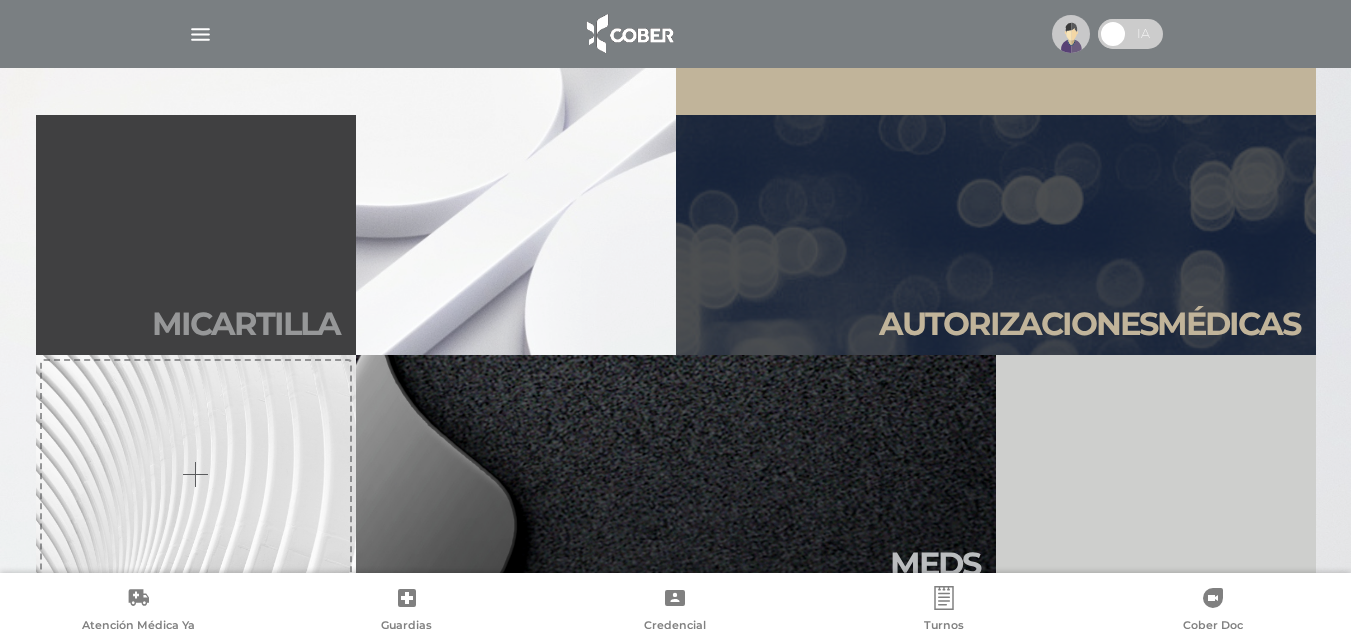 scroll, scrollTop: 459, scrollLeft: 0, axis: vertical 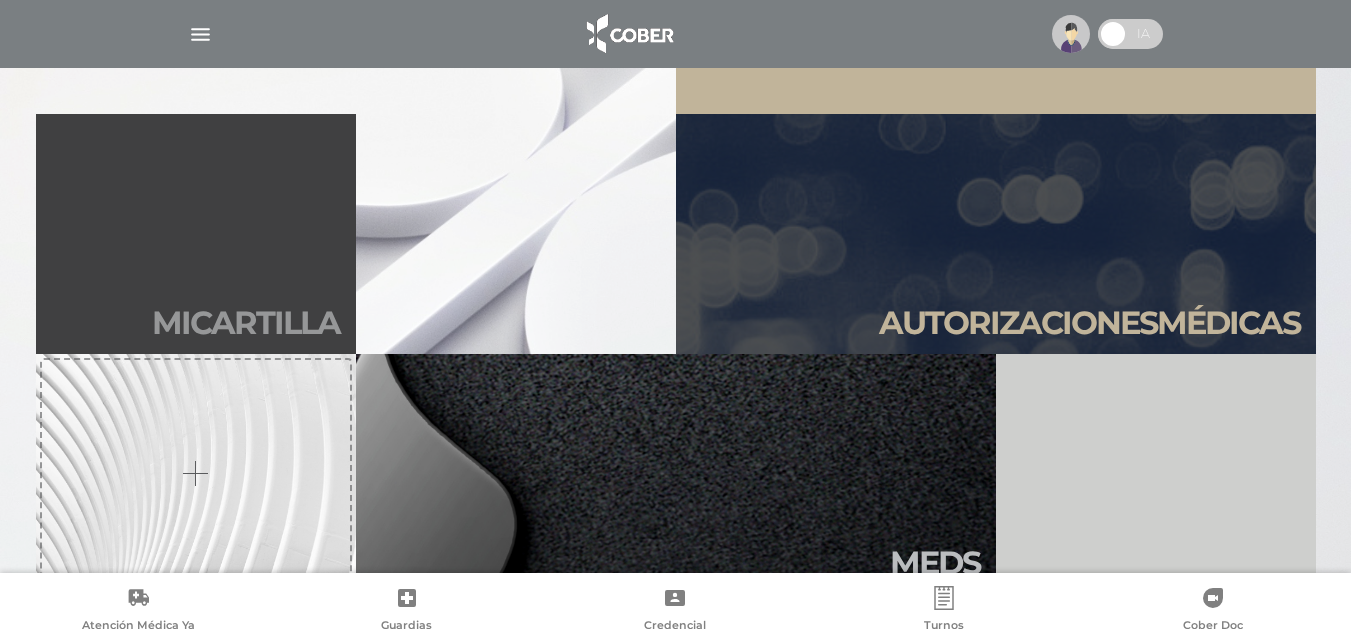 click on "Mi  car tilla" at bounding box center (196, 234) 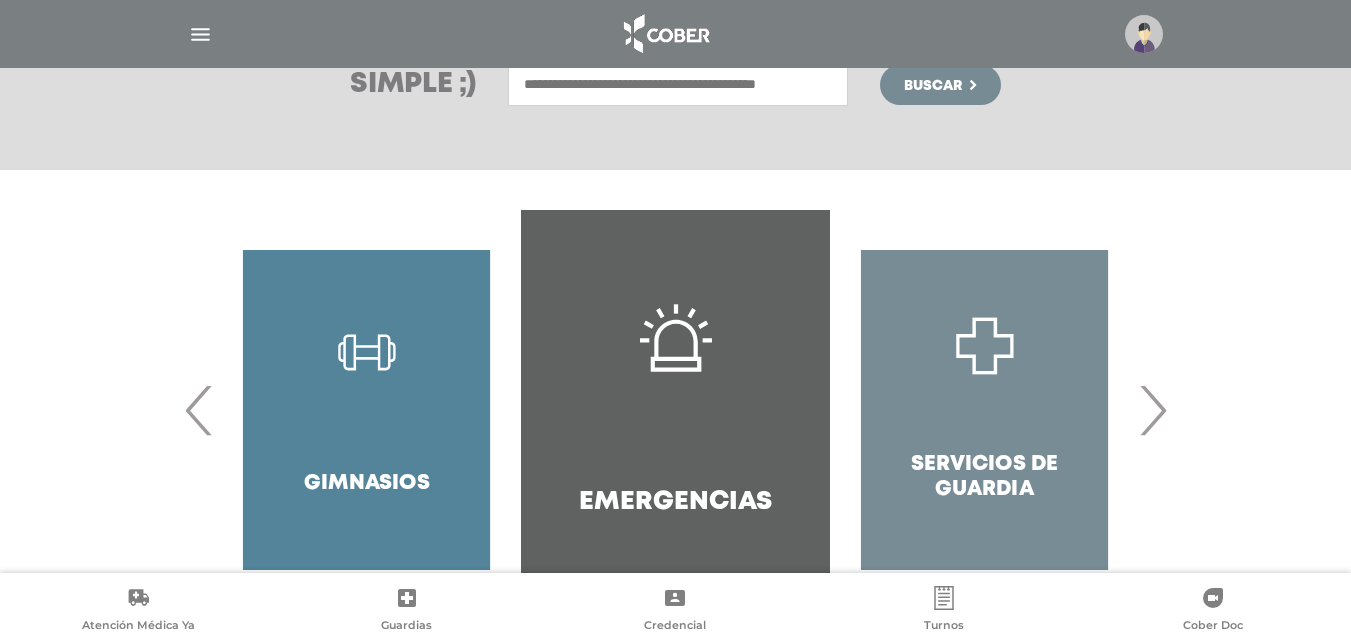 scroll, scrollTop: 386, scrollLeft: 0, axis: vertical 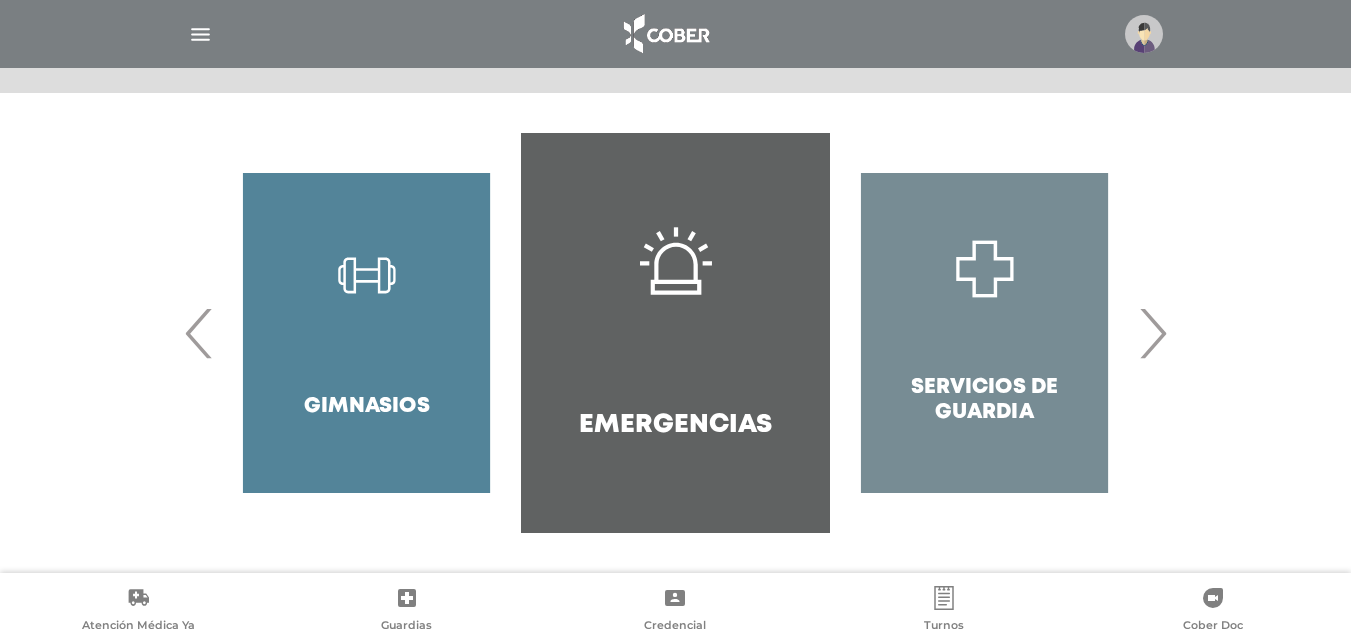click on "›" at bounding box center [1152, 333] 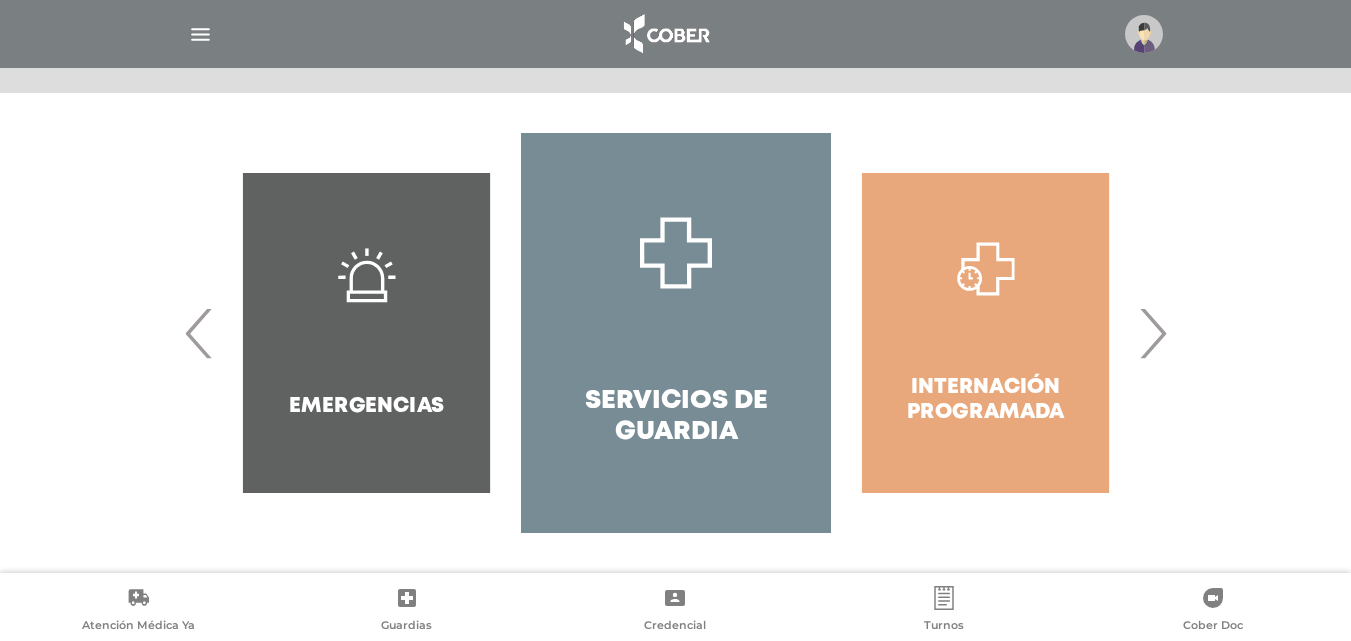 click on "›" at bounding box center [1152, 333] 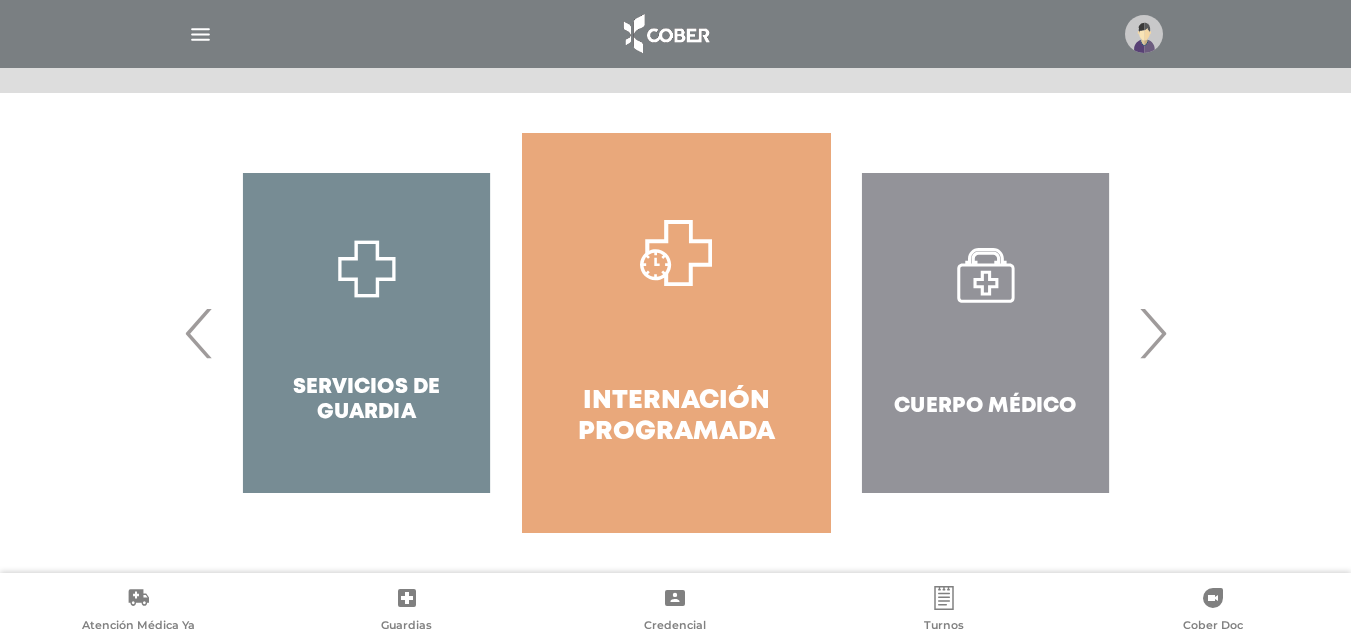 click on "›" at bounding box center (1152, 333) 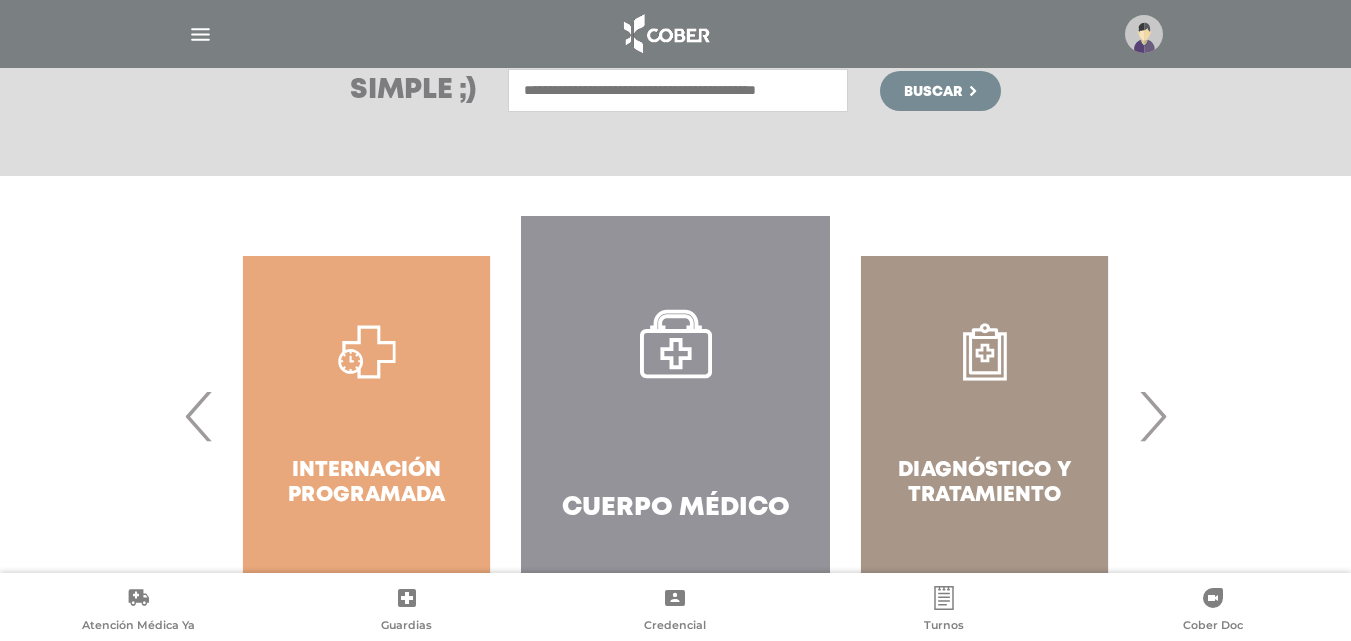 scroll, scrollTop: 299, scrollLeft: 0, axis: vertical 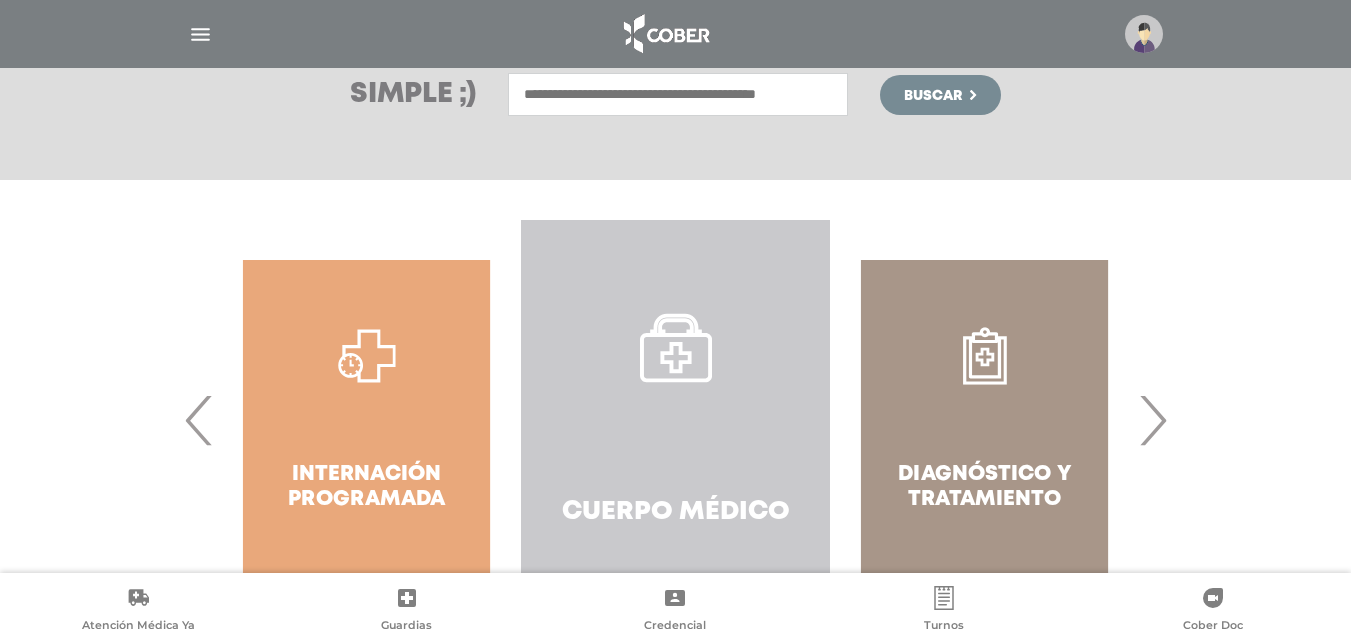 click on "Cuerpo Médico" at bounding box center (675, 420) 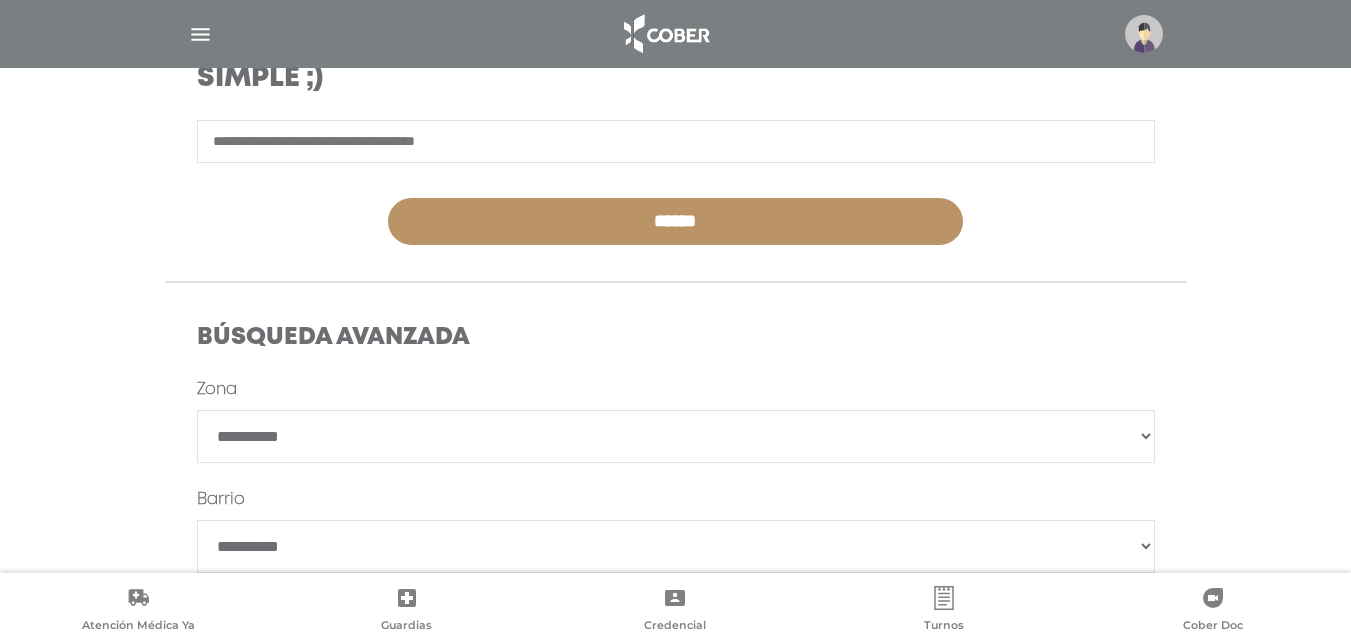scroll, scrollTop: 480, scrollLeft: 0, axis: vertical 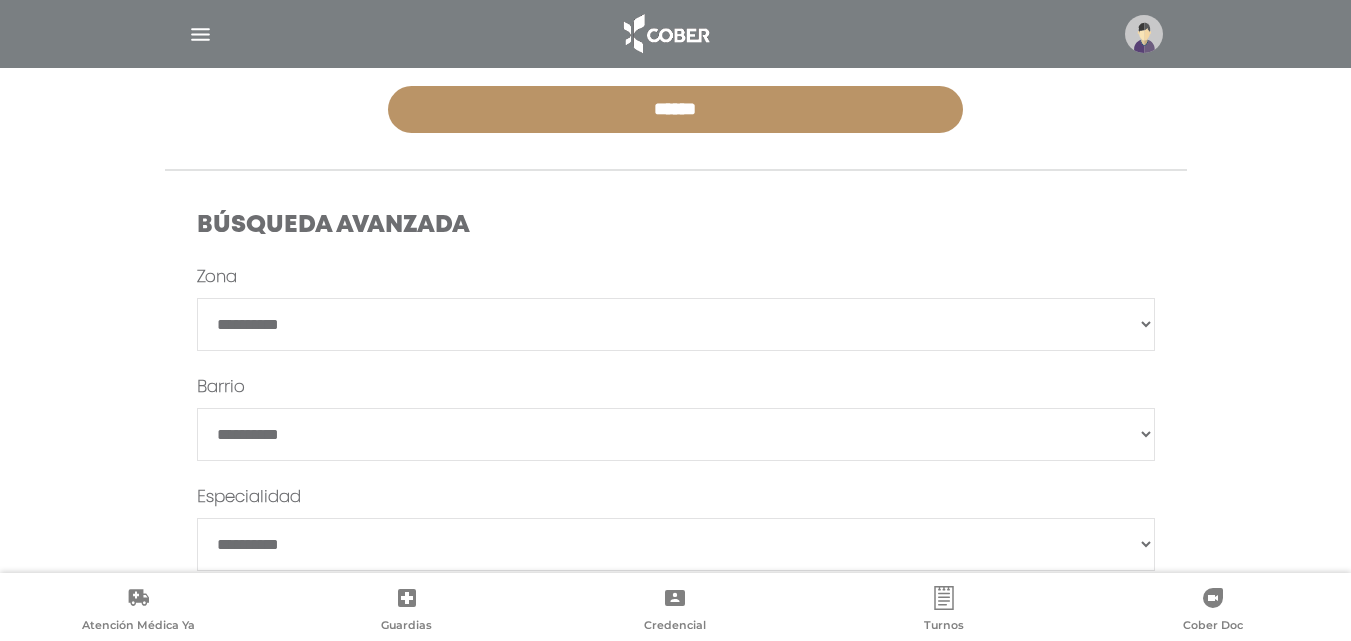 click on "**********" at bounding box center (676, 324) 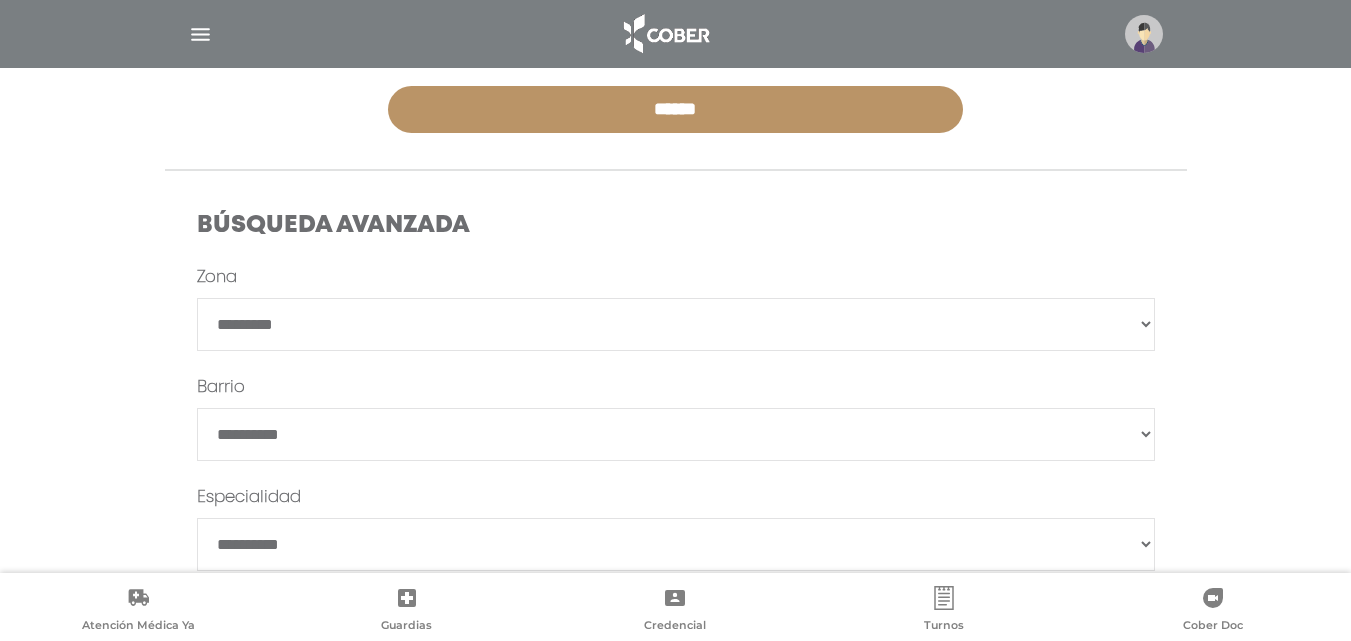 click on "**********" at bounding box center [676, 324] 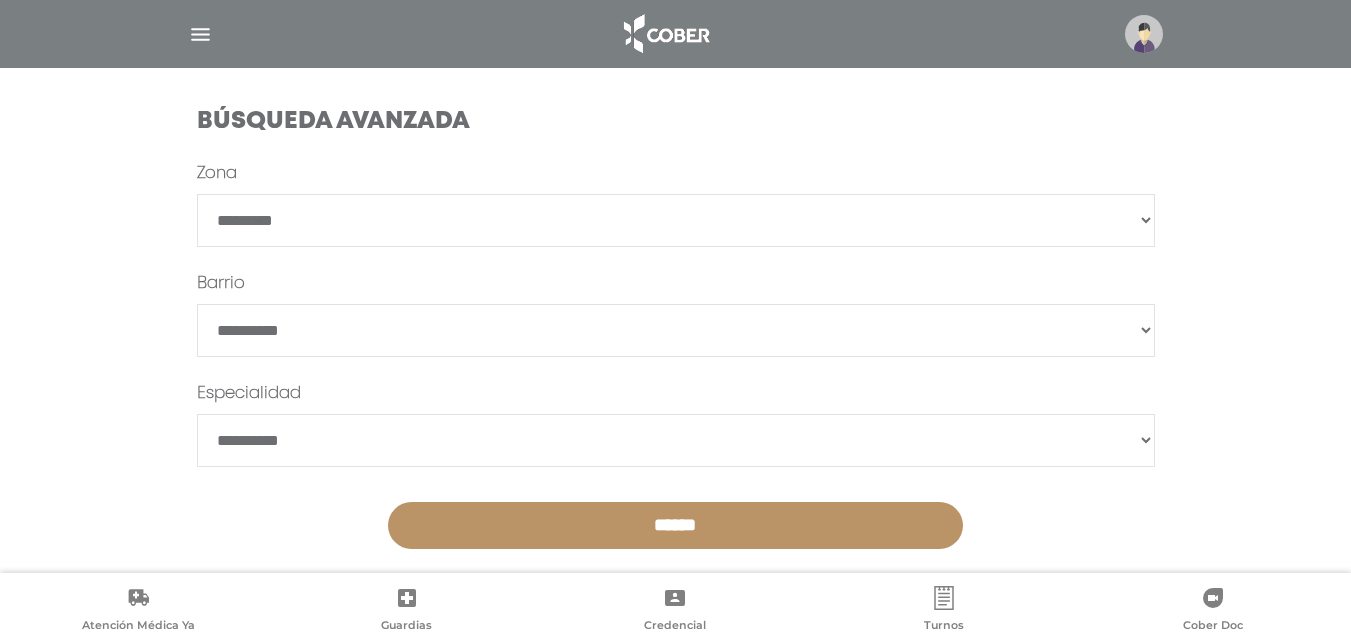 scroll, scrollTop: 588, scrollLeft: 0, axis: vertical 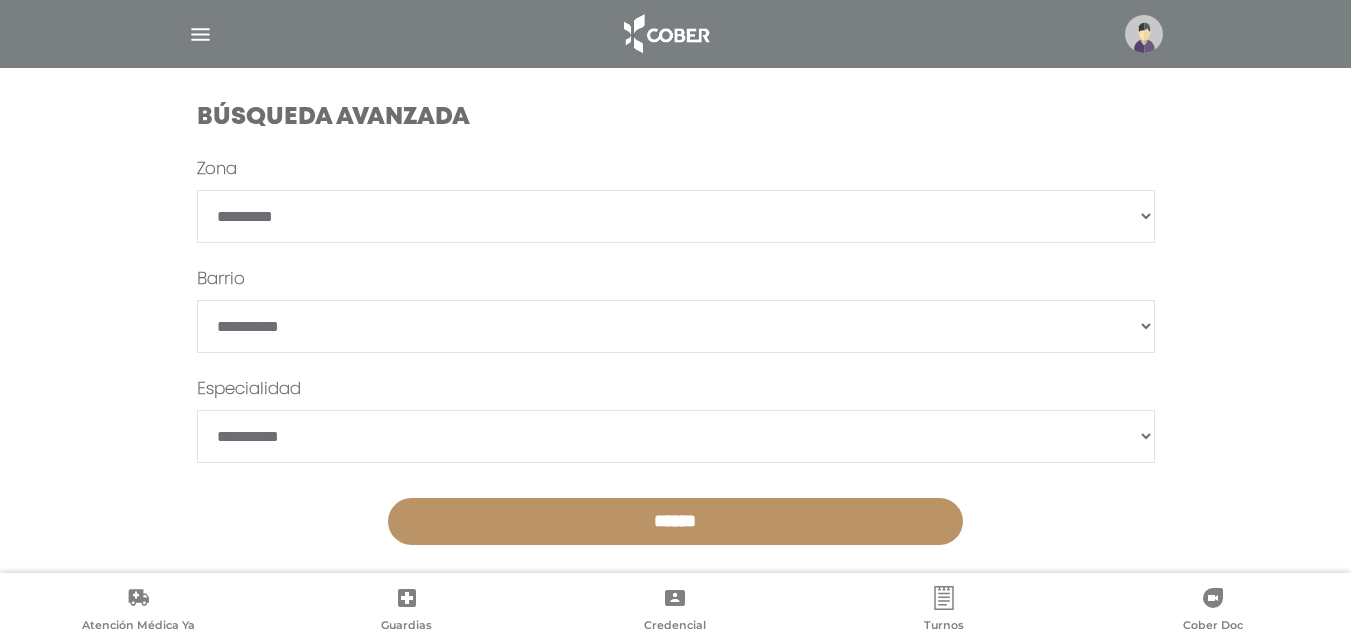 click on "******" at bounding box center (676, 326) 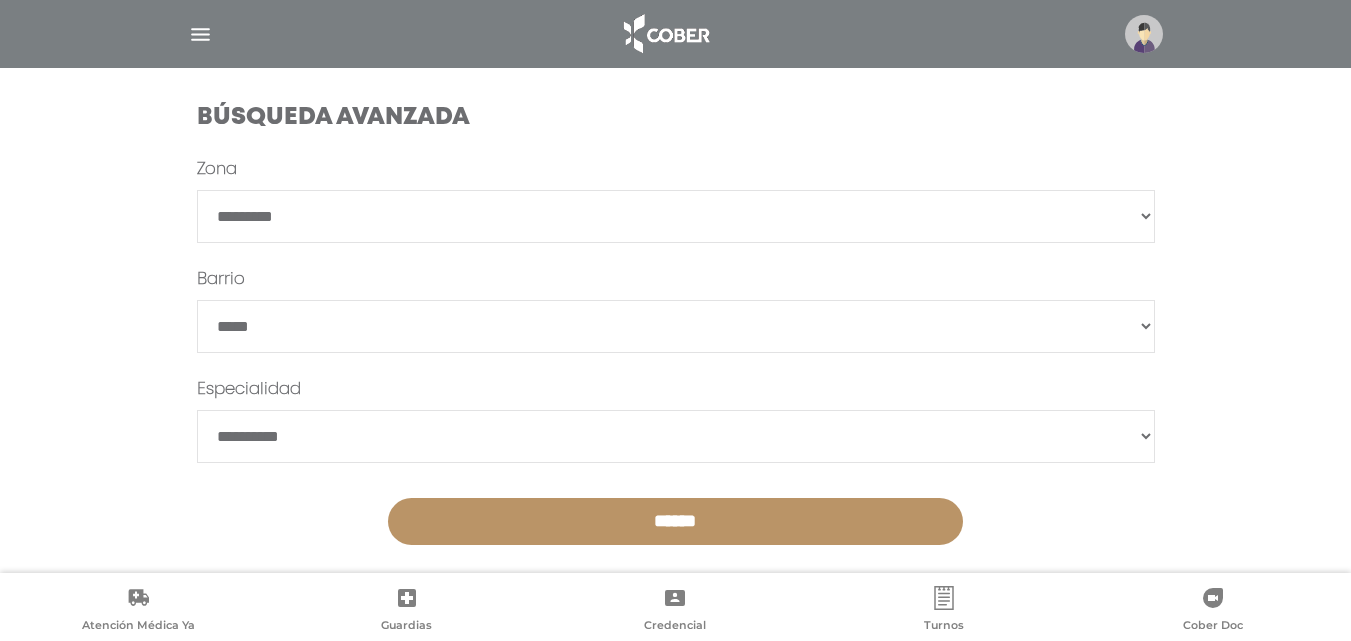 click on "******" at bounding box center (676, 326) 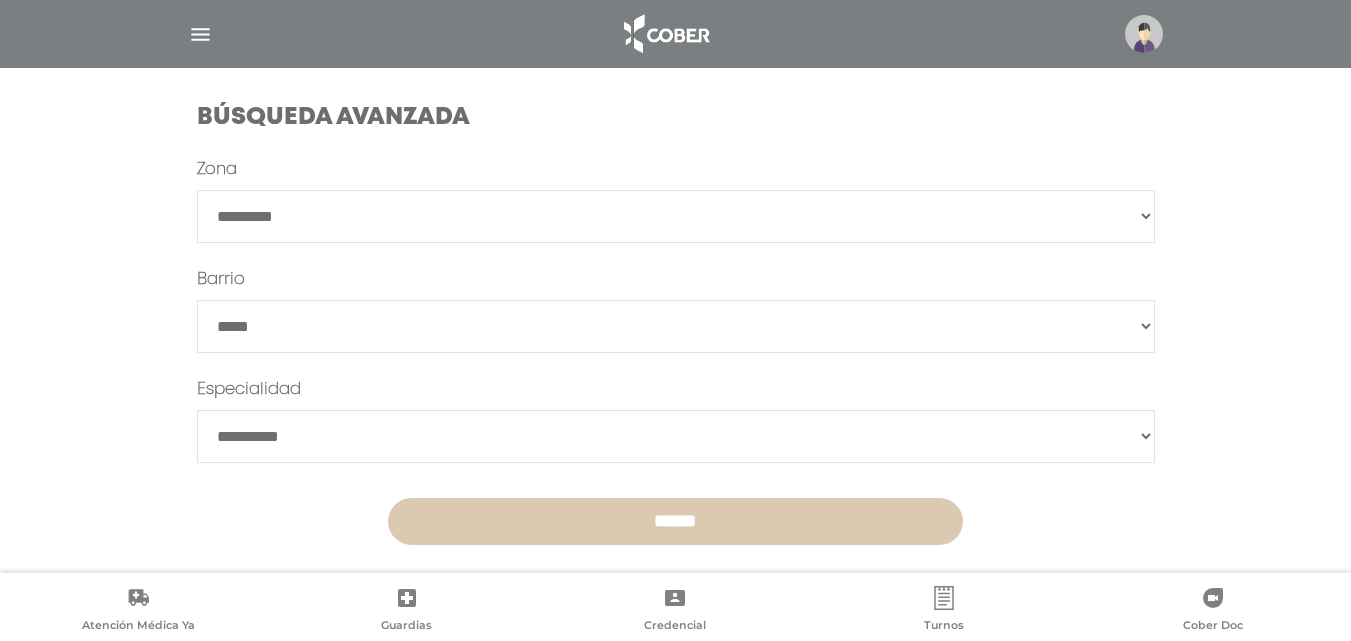 click on "******" at bounding box center (675, 521) 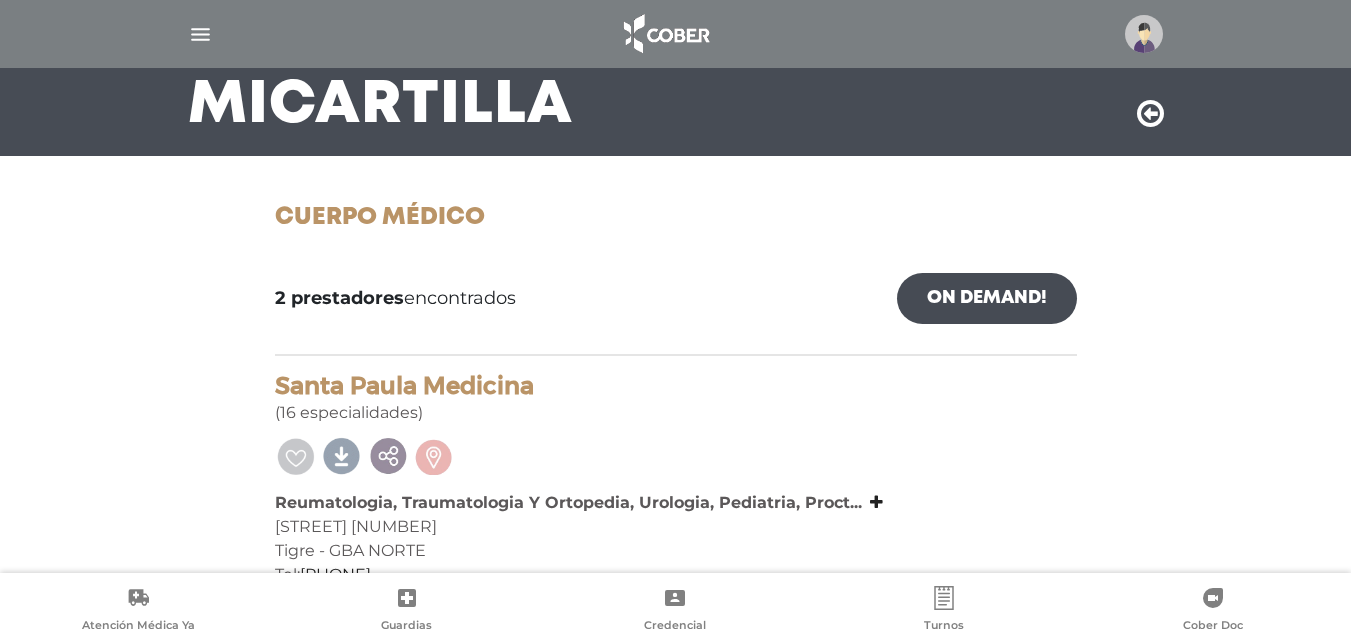 scroll, scrollTop: 0, scrollLeft: 0, axis: both 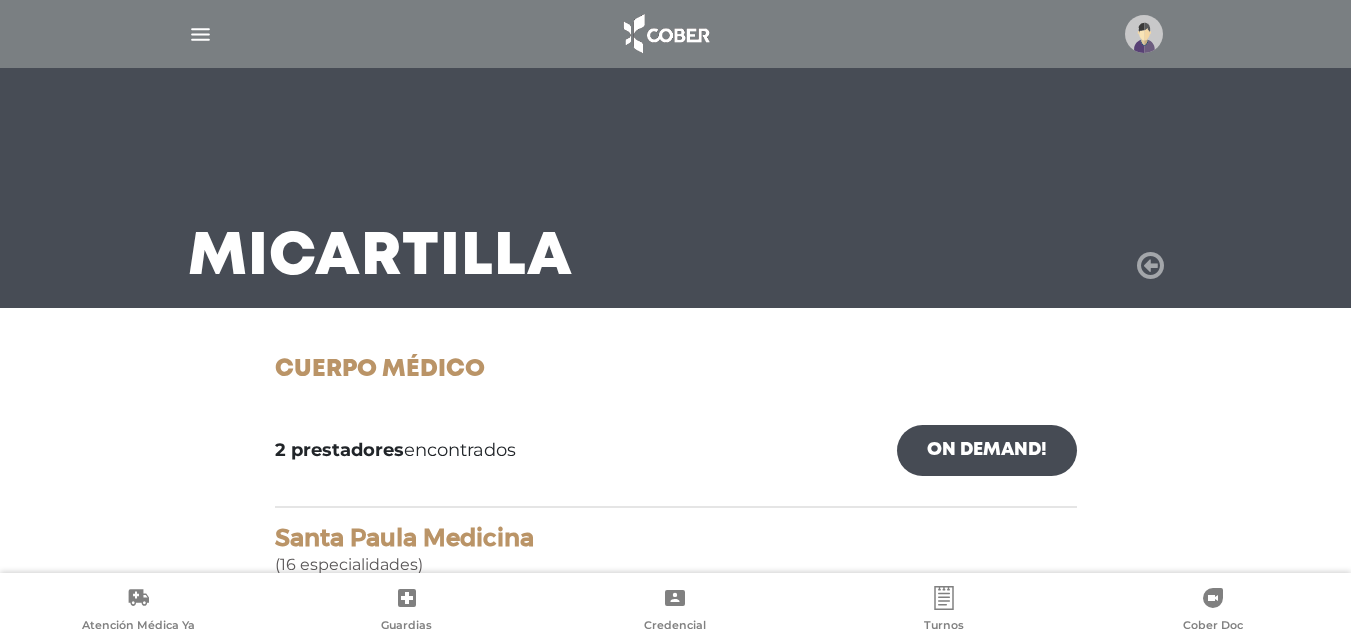 click at bounding box center (1150, 266) 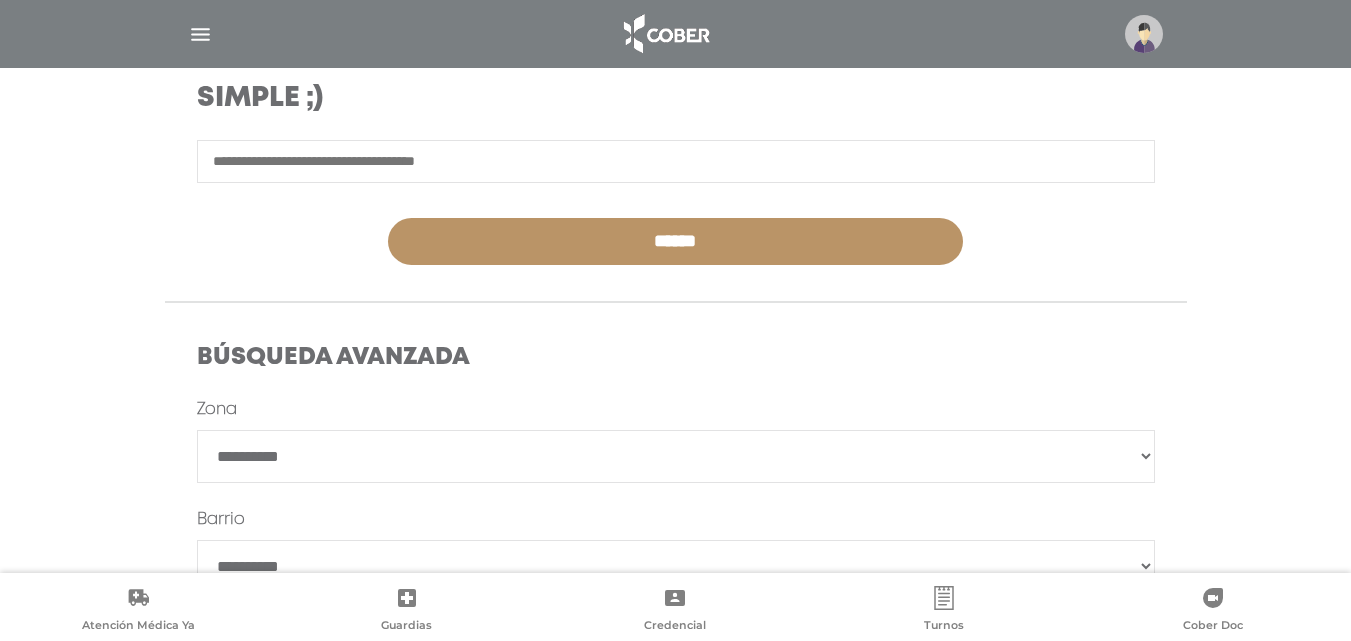 scroll, scrollTop: 360, scrollLeft: 0, axis: vertical 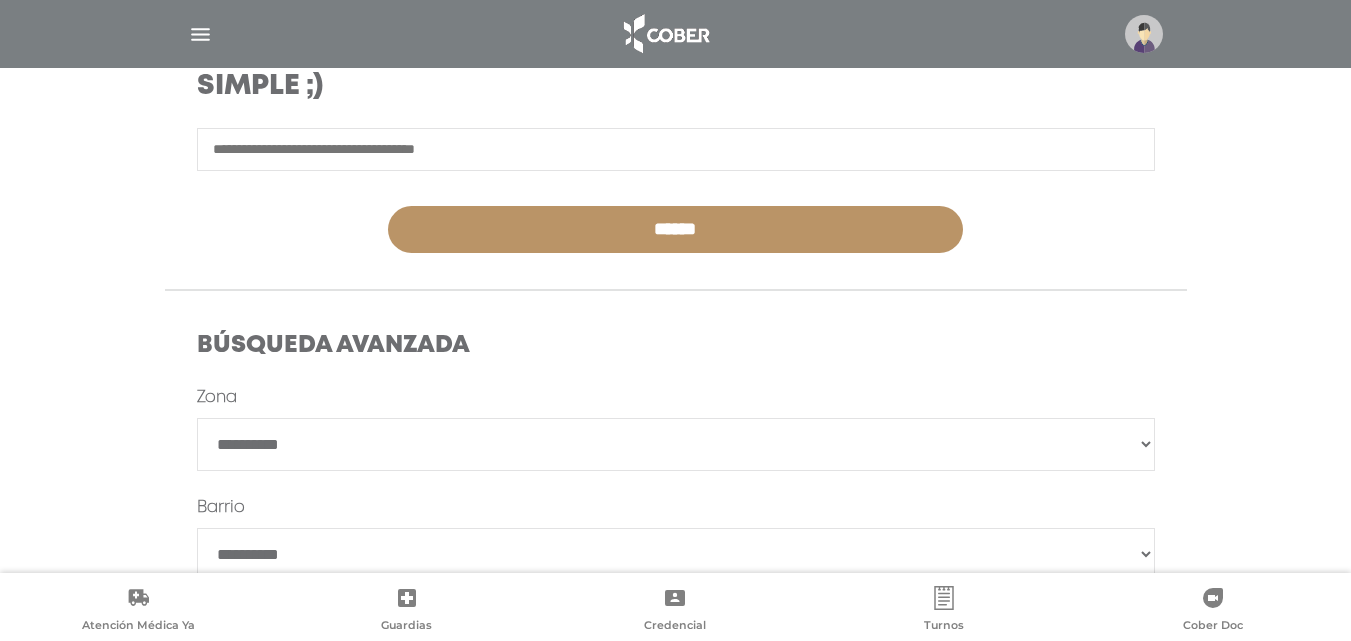 click on "**********" at bounding box center (676, 444) 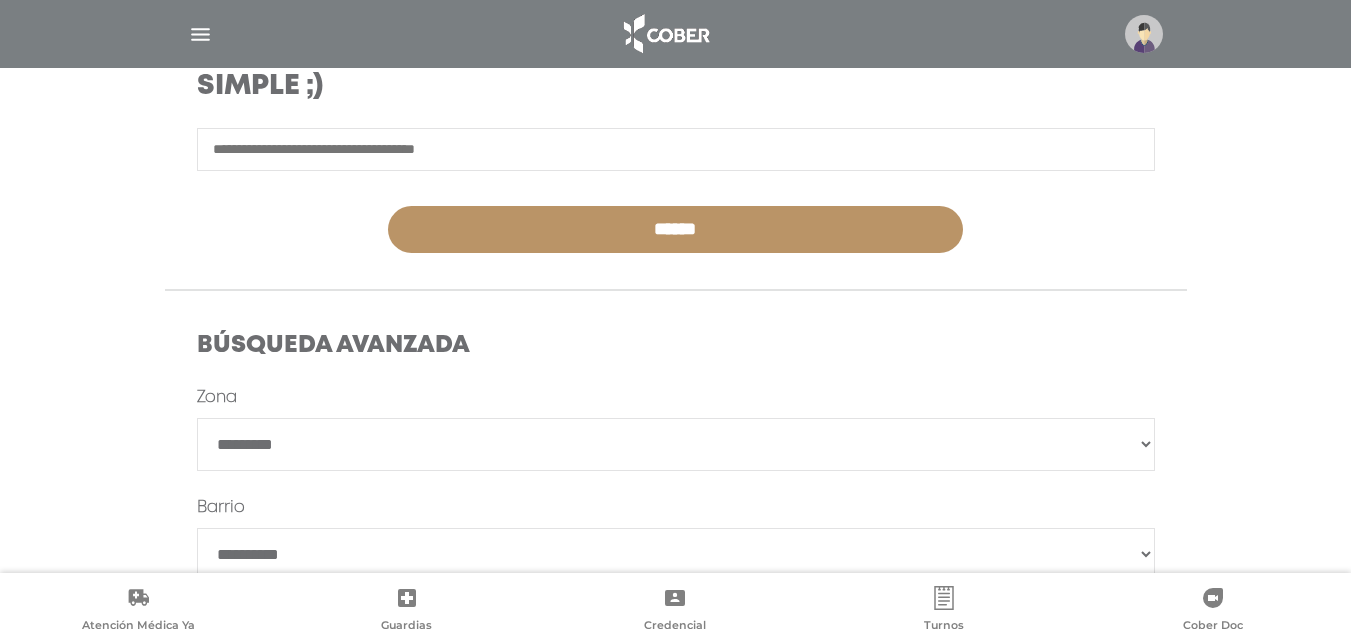 click on "**********" at bounding box center (676, 444) 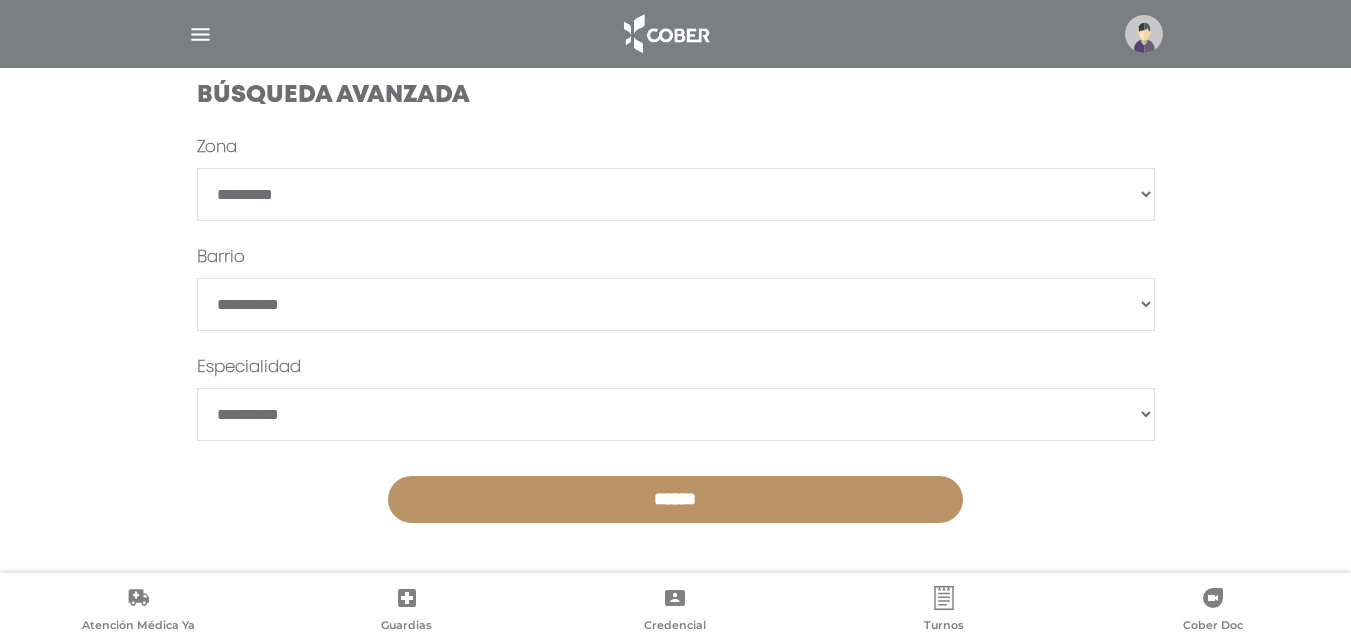 click on "******" at bounding box center (676, 304) 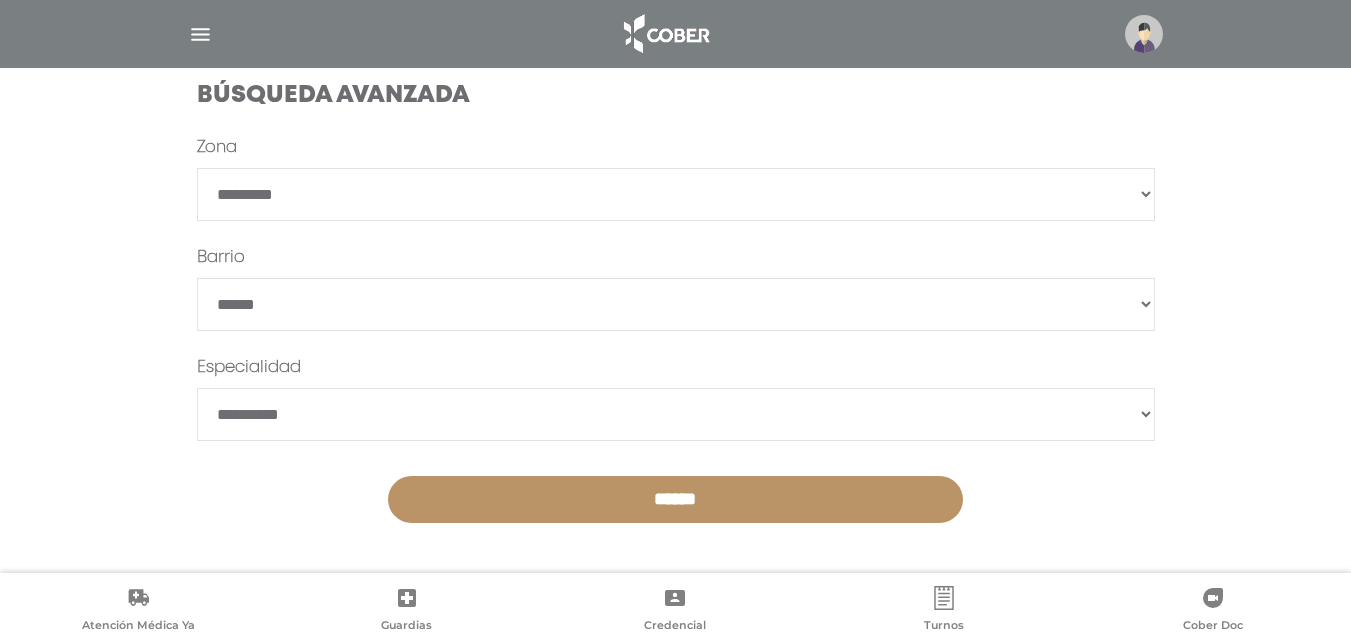 click on "******" at bounding box center [676, 304] 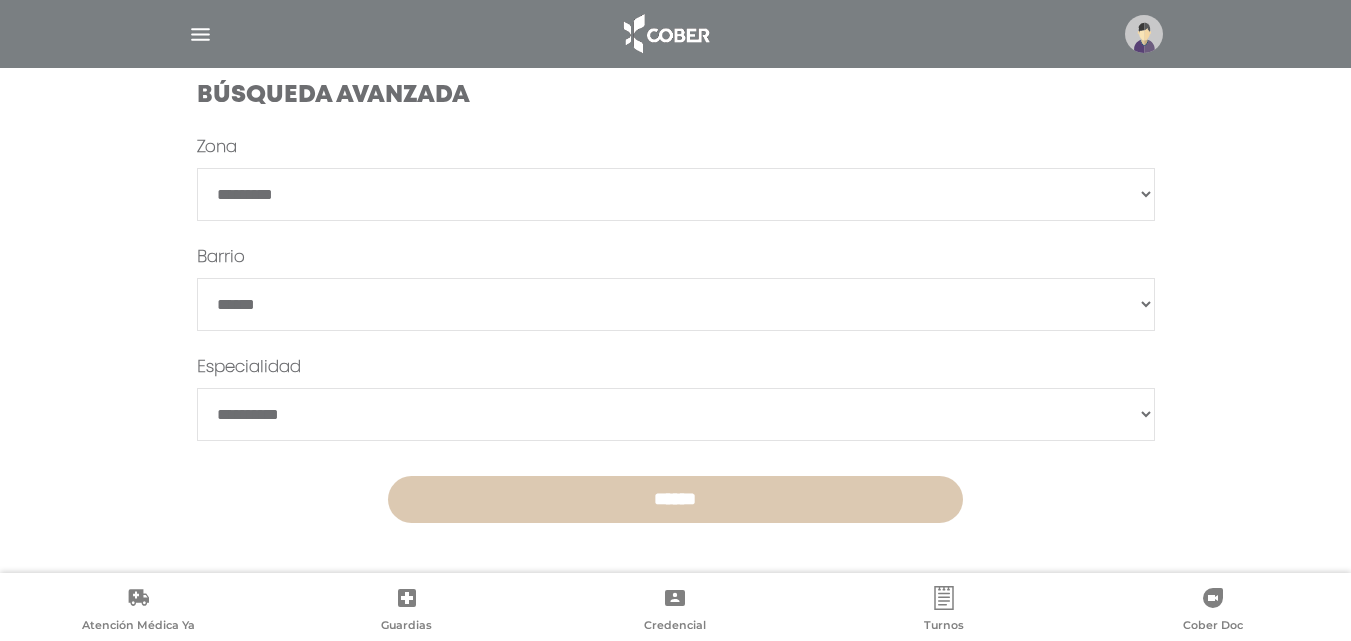 click on "******" at bounding box center [675, 499] 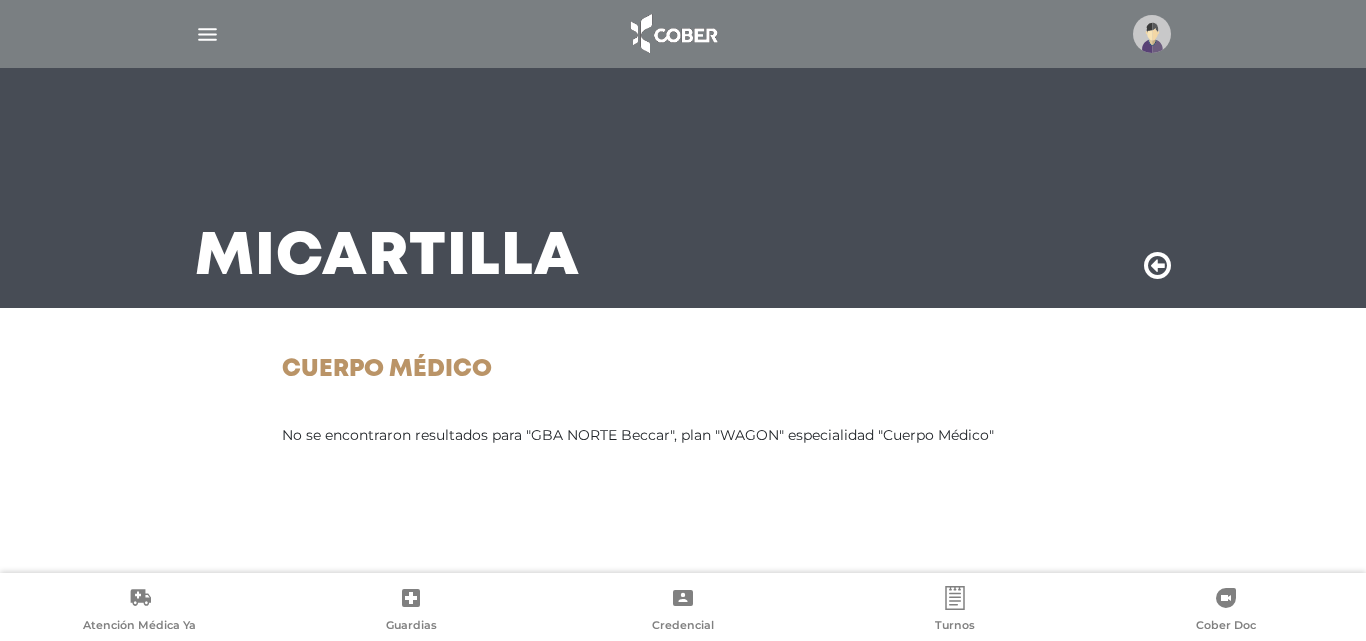 scroll, scrollTop: 0, scrollLeft: 0, axis: both 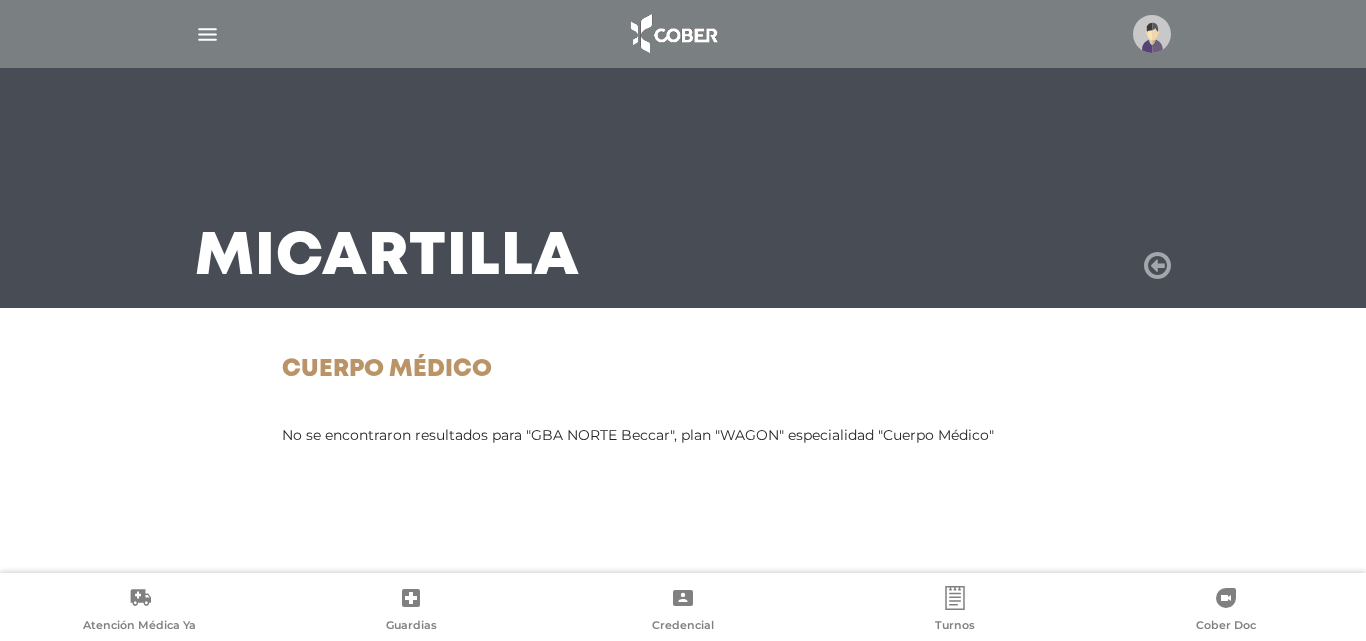 click at bounding box center (1157, 266) 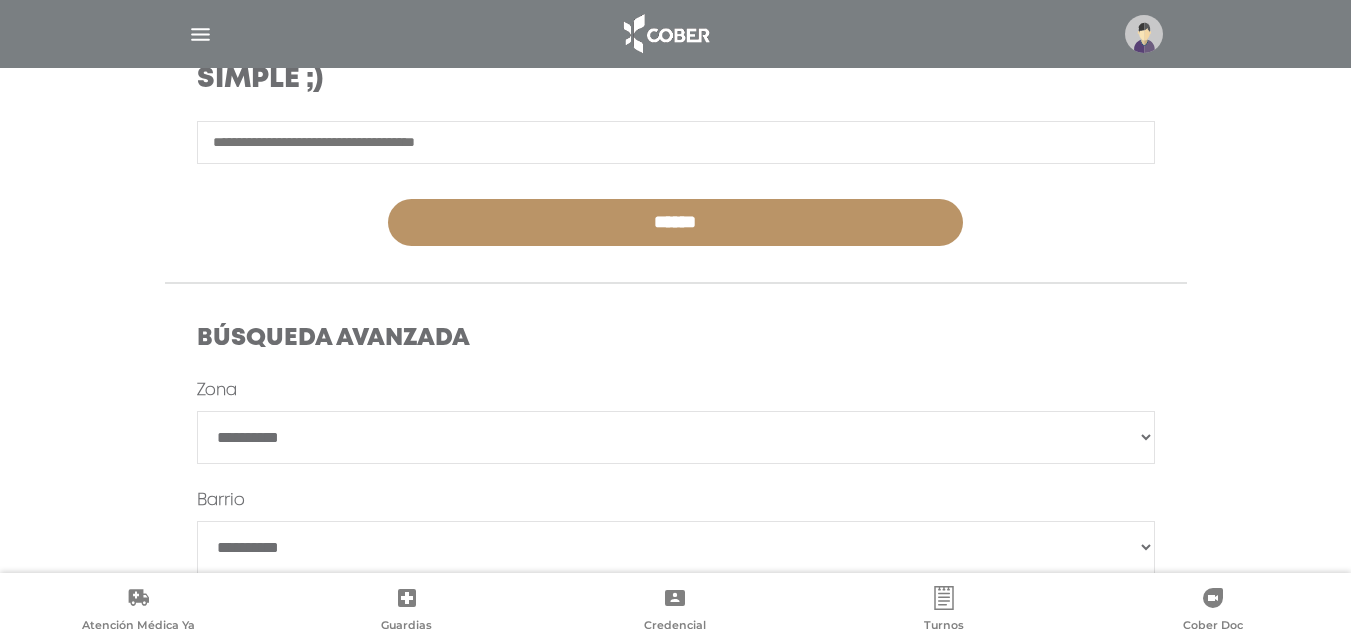 scroll, scrollTop: 369, scrollLeft: 0, axis: vertical 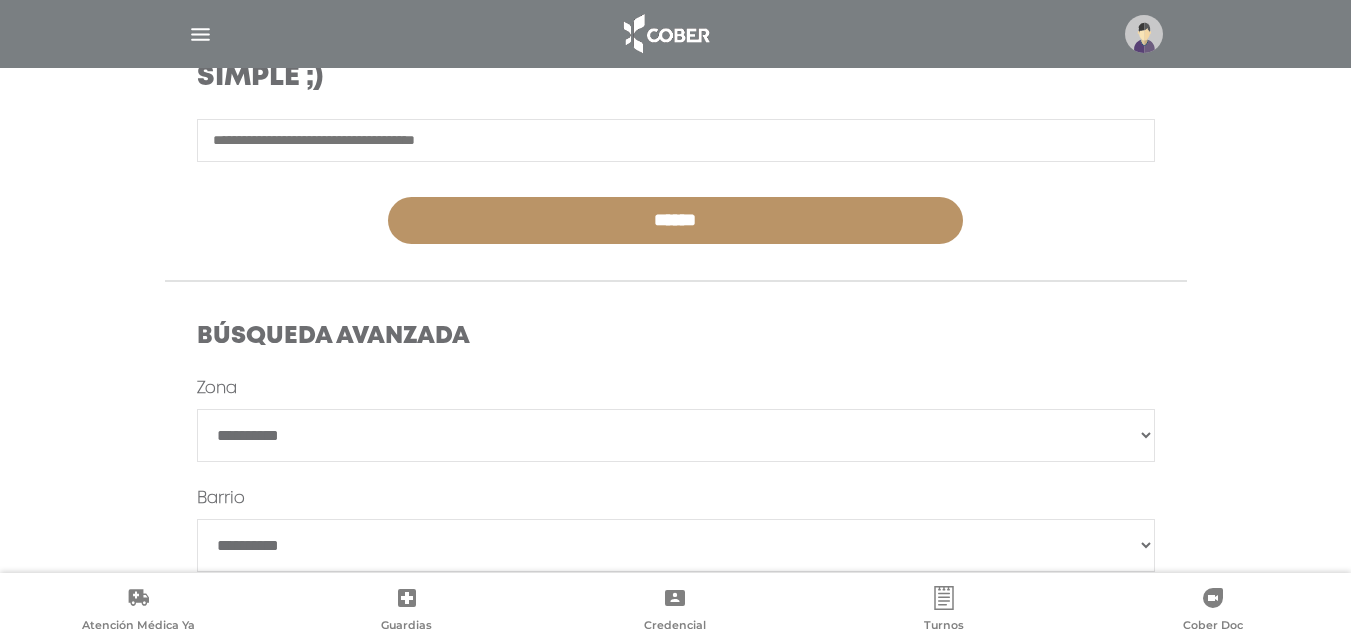 click on "**********" at bounding box center (676, 435) 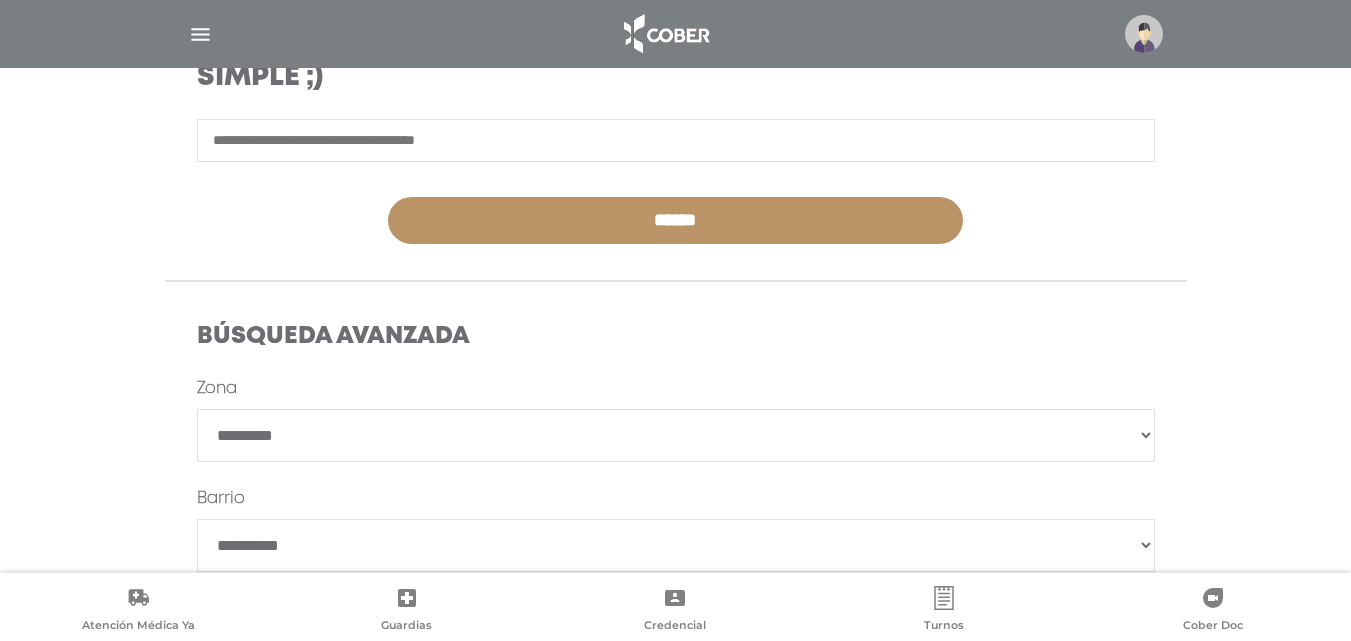 click on "**********" at bounding box center (676, 435) 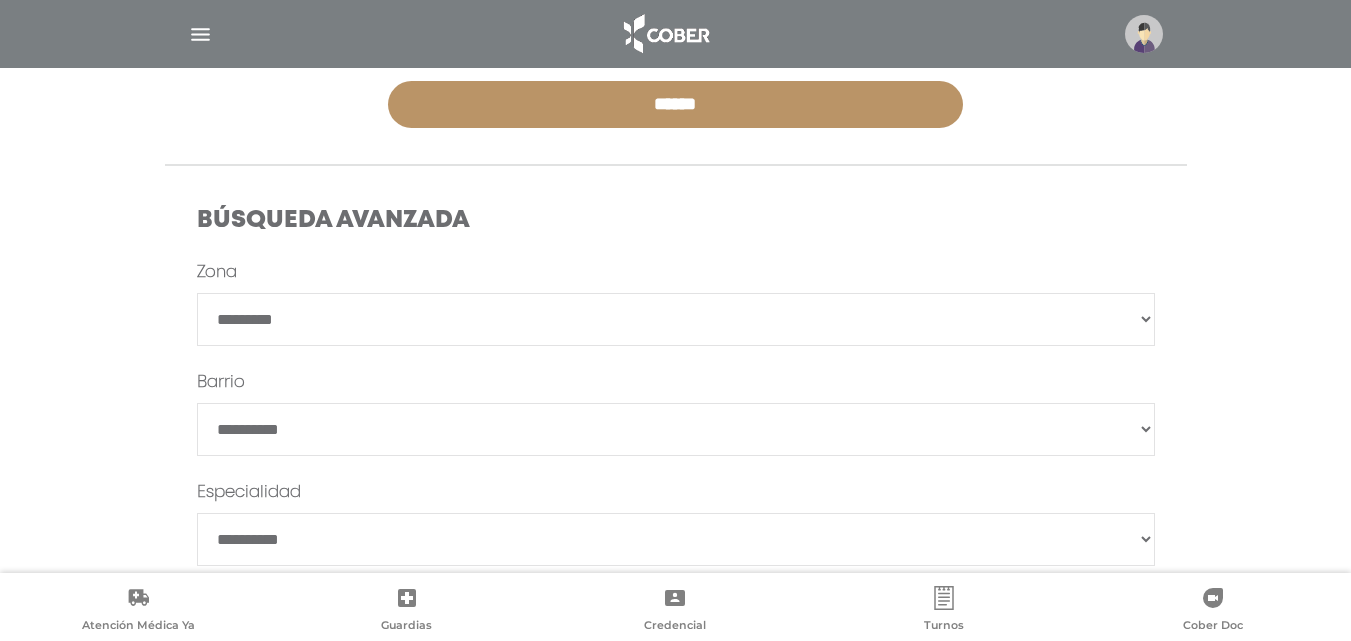 click on "******" at bounding box center [676, 429] 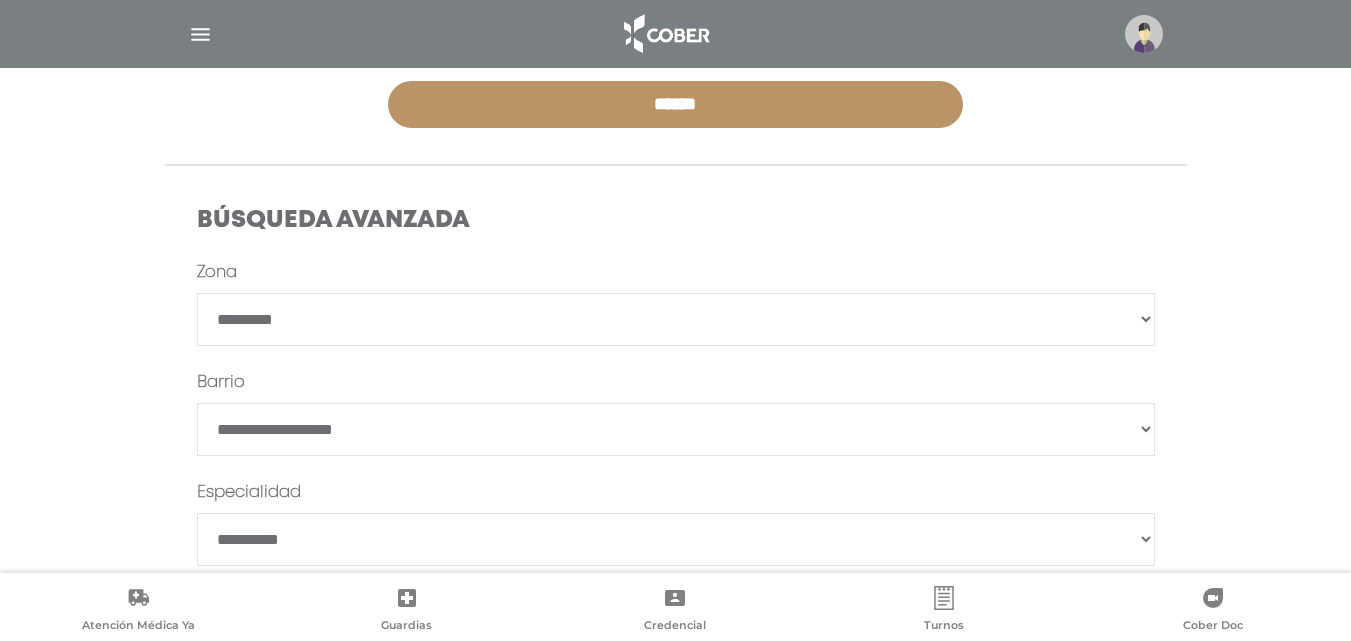 click on "******" at bounding box center (676, 429) 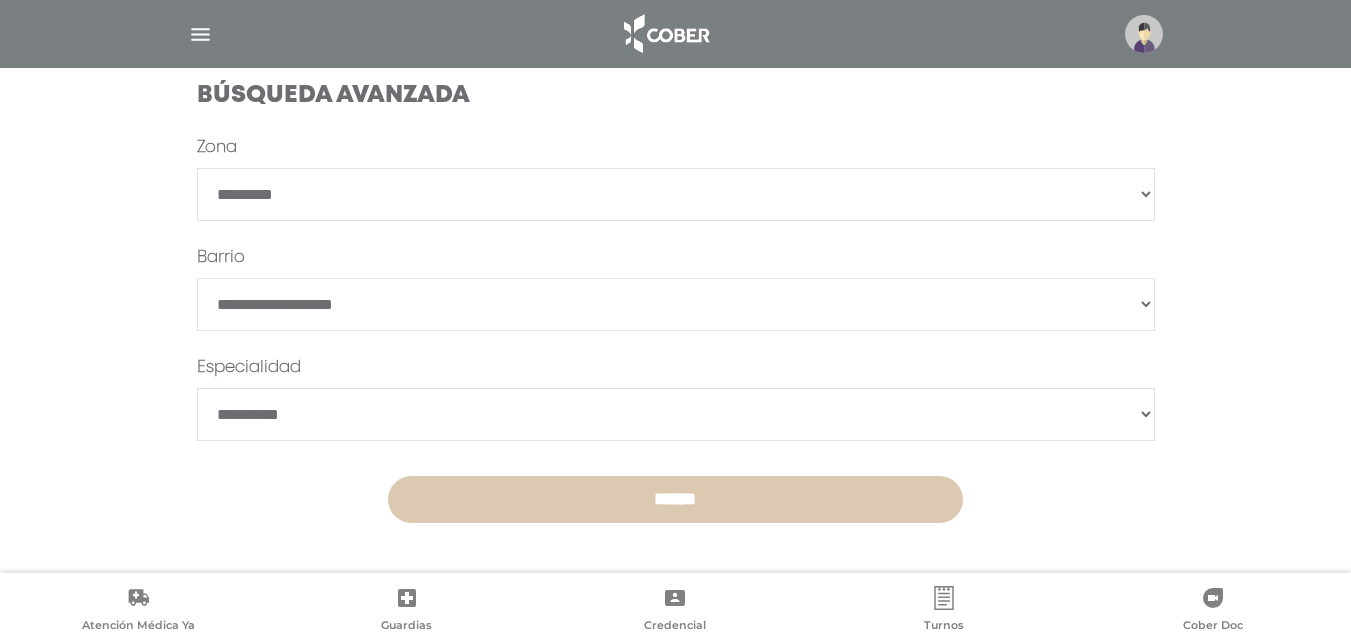 click on "******" at bounding box center [675, 499] 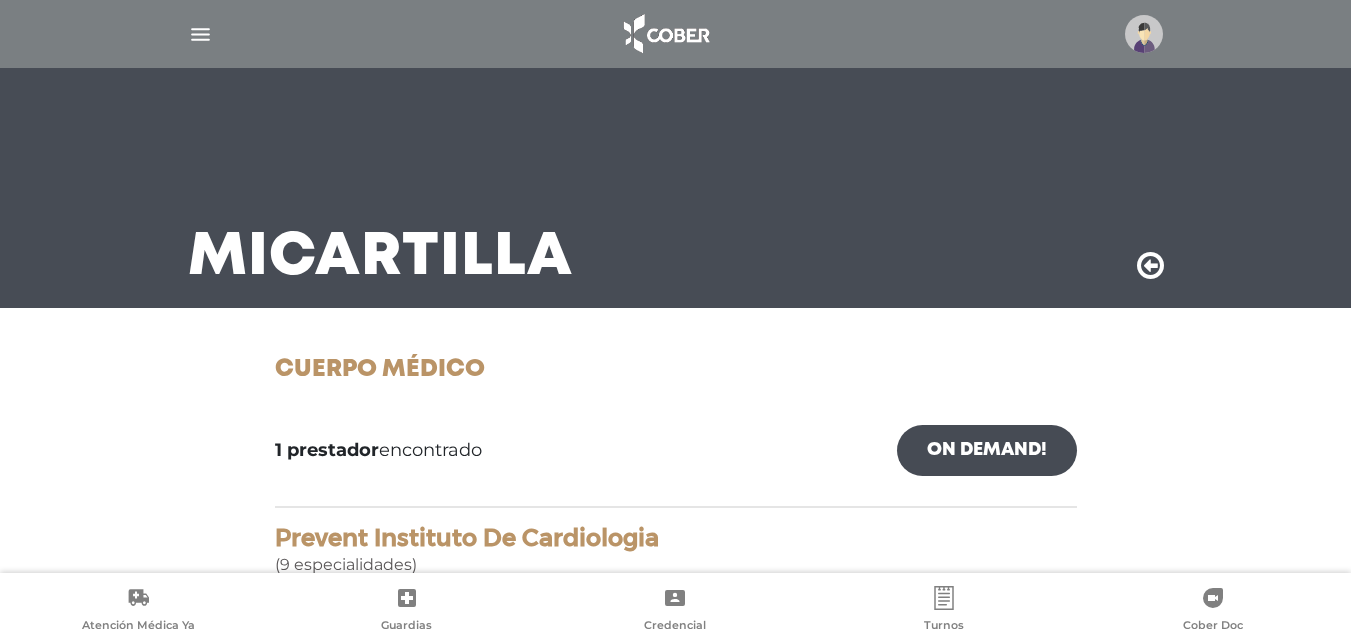 scroll, scrollTop: 0, scrollLeft: 0, axis: both 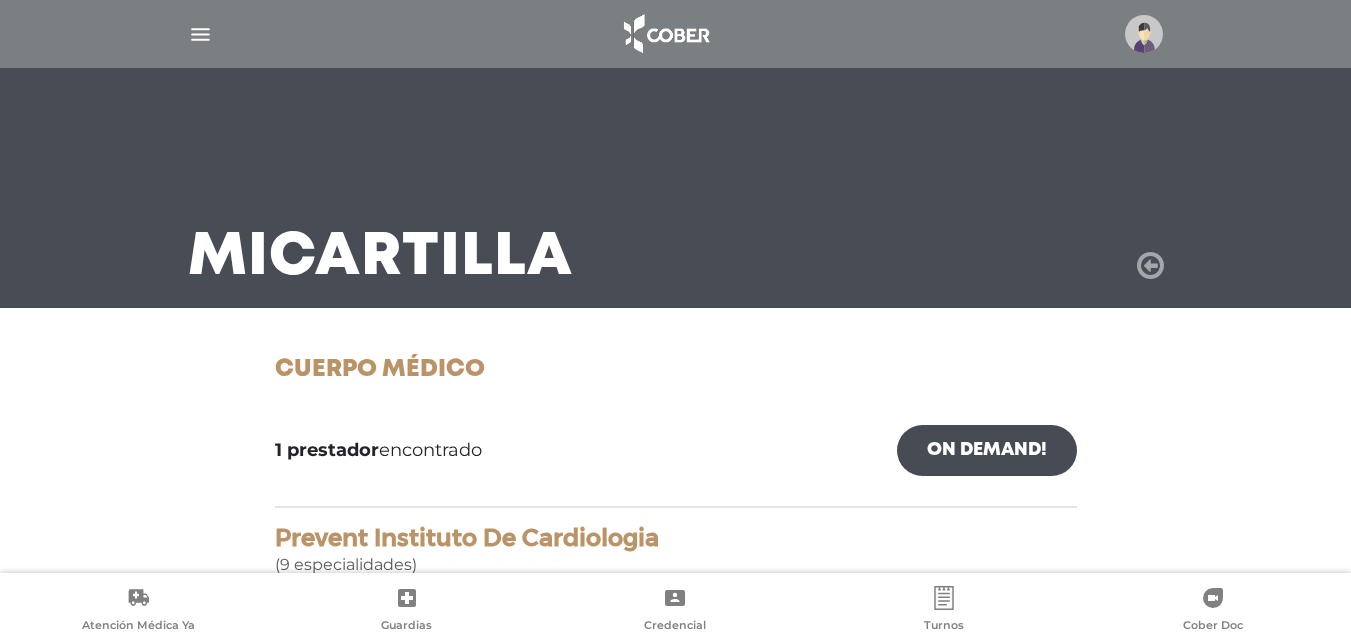 click at bounding box center (1150, 266) 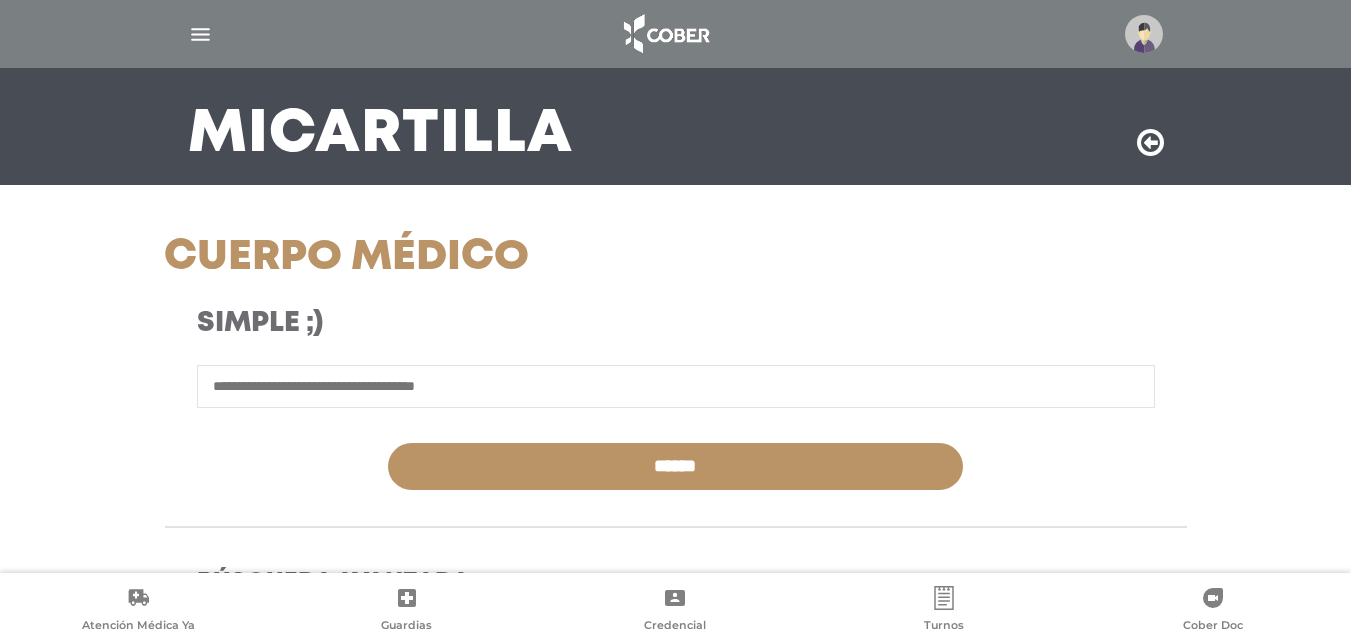 scroll, scrollTop: 124, scrollLeft: 0, axis: vertical 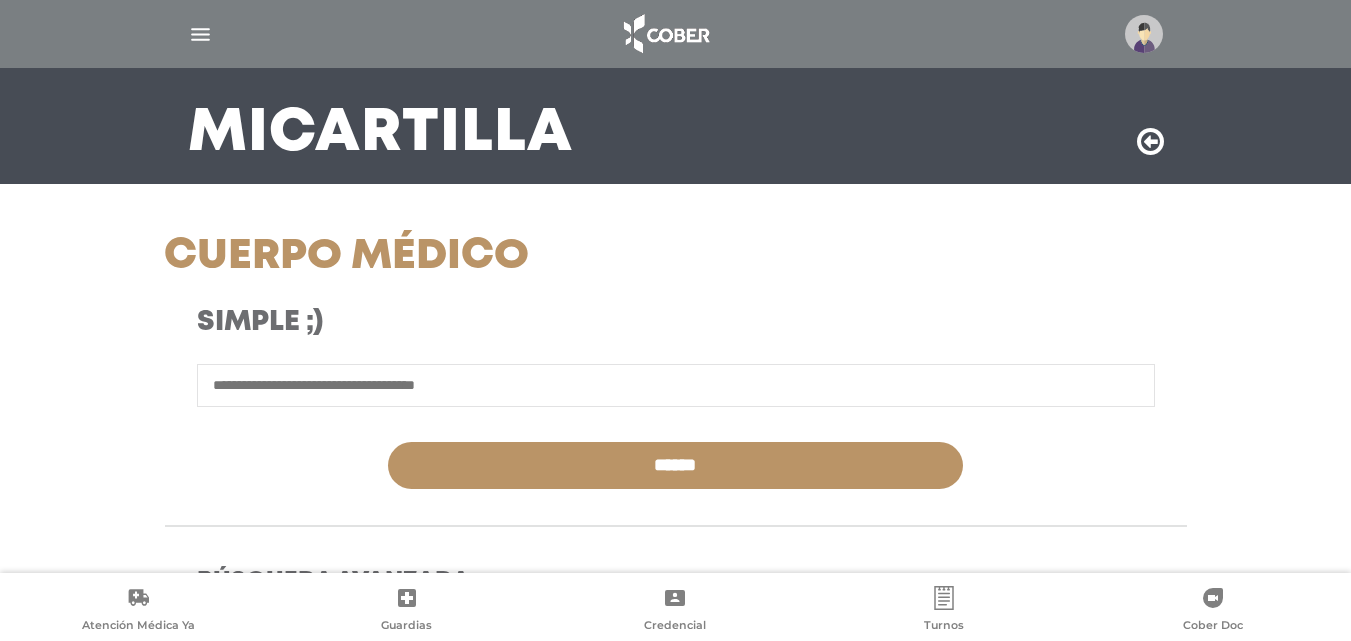 click at bounding box center (676, 385) 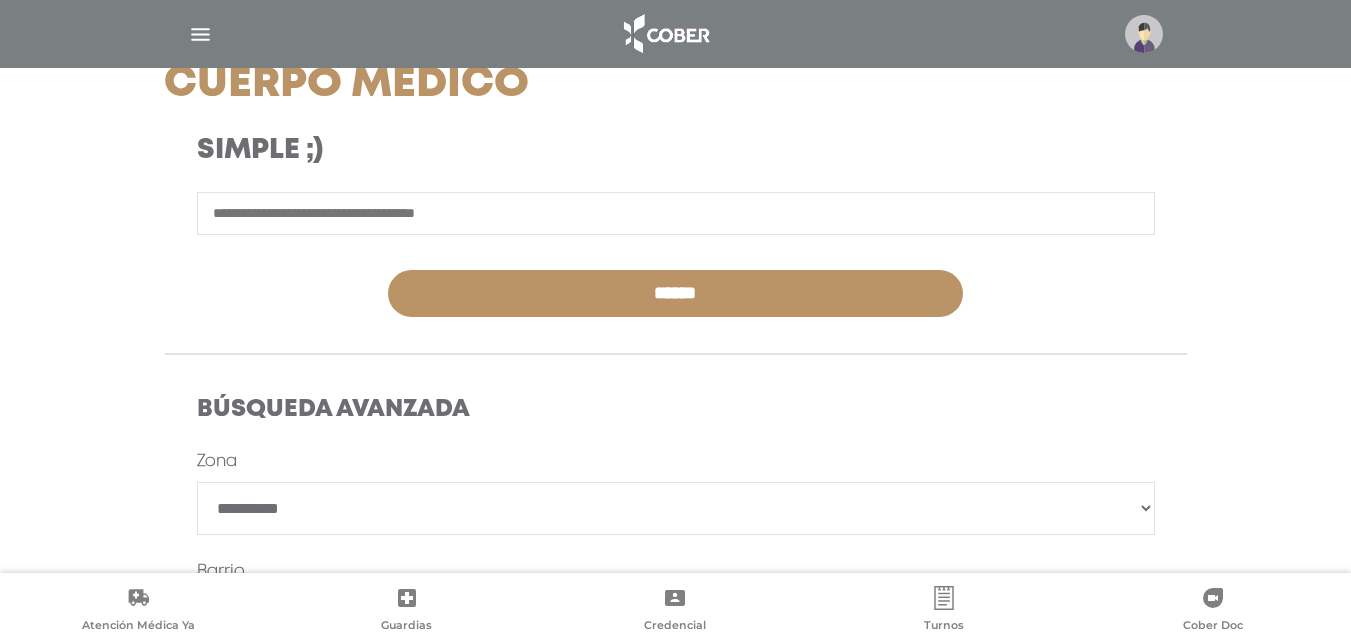 scroll, scrollTop: 295, scrollLeft: 0, axis: vertical 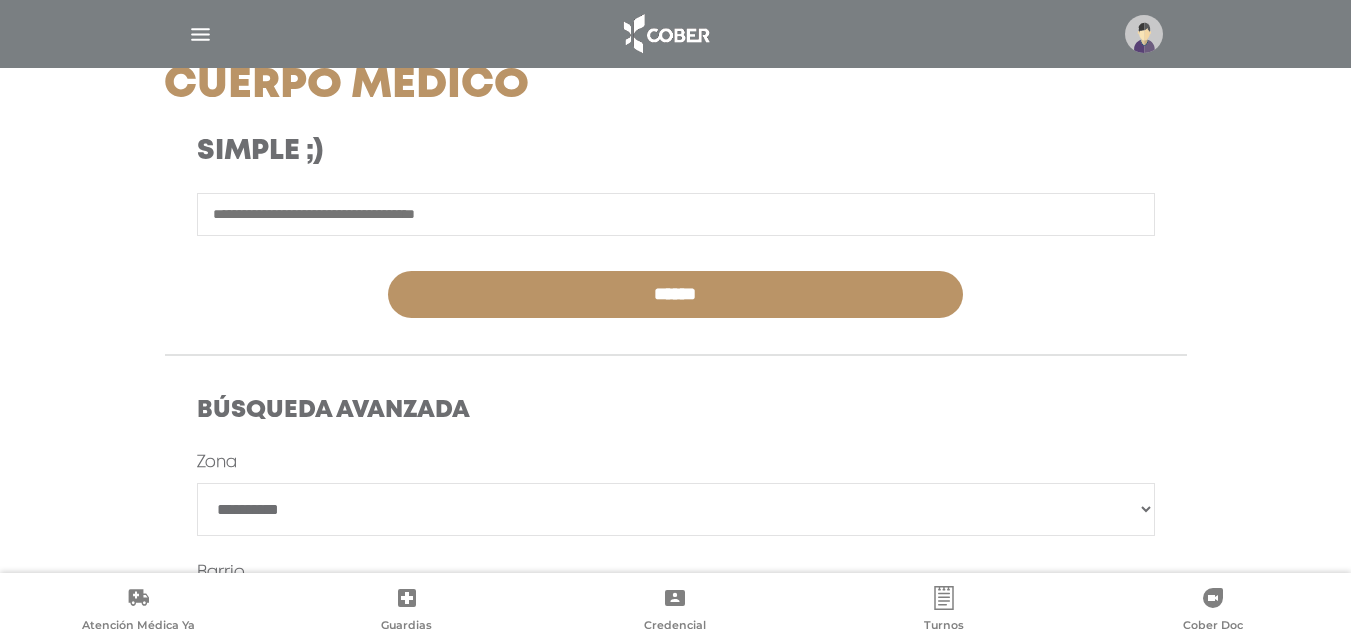 click on "**********" at bounding box center (676, 509) 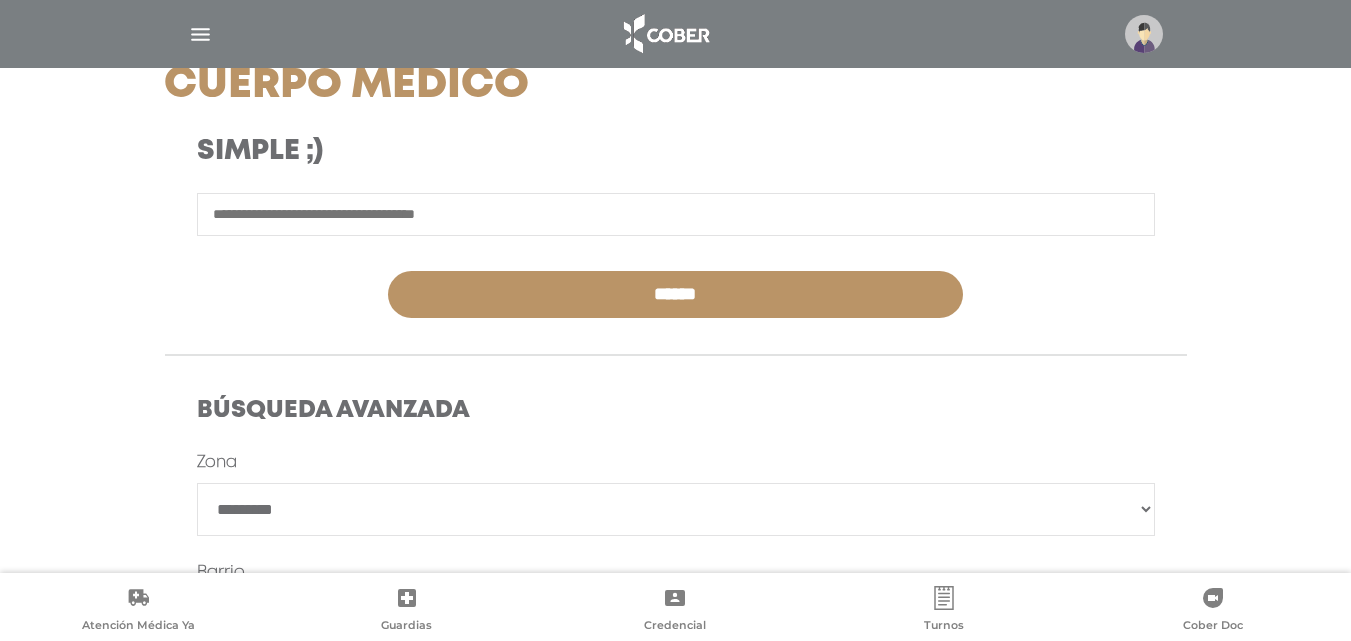 click on "**********" at bounding box center (676, 509) 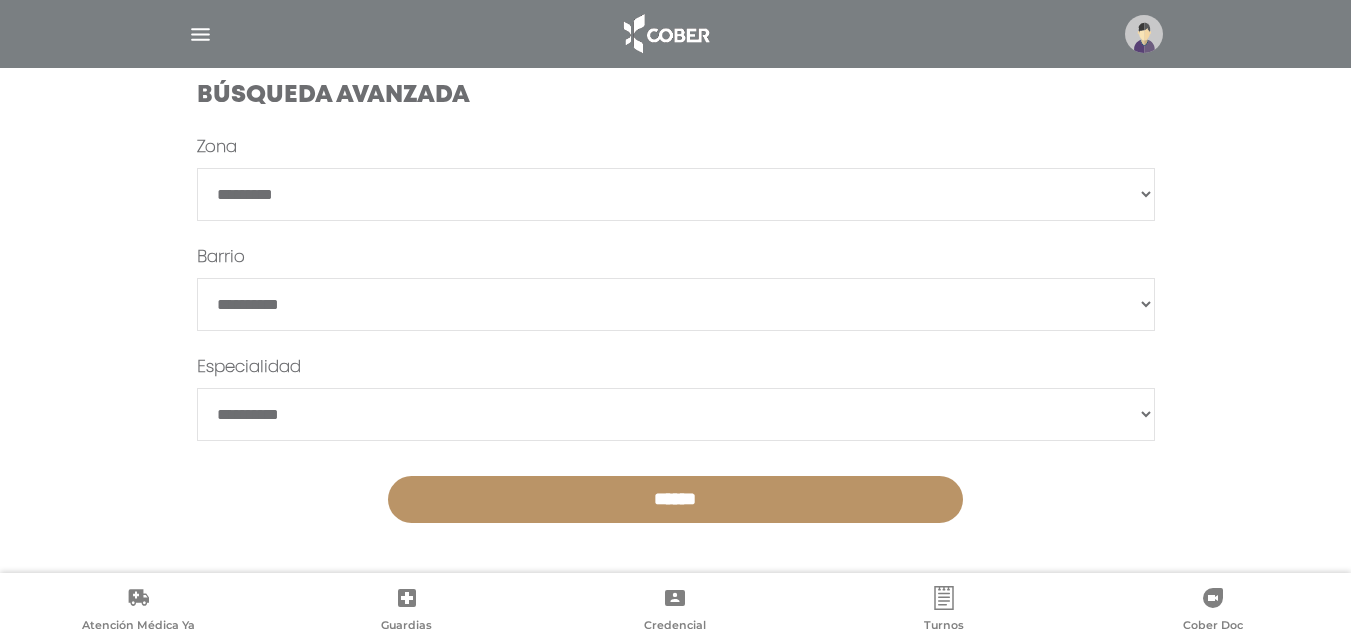 click on "******" at bounding box center [676, 304] 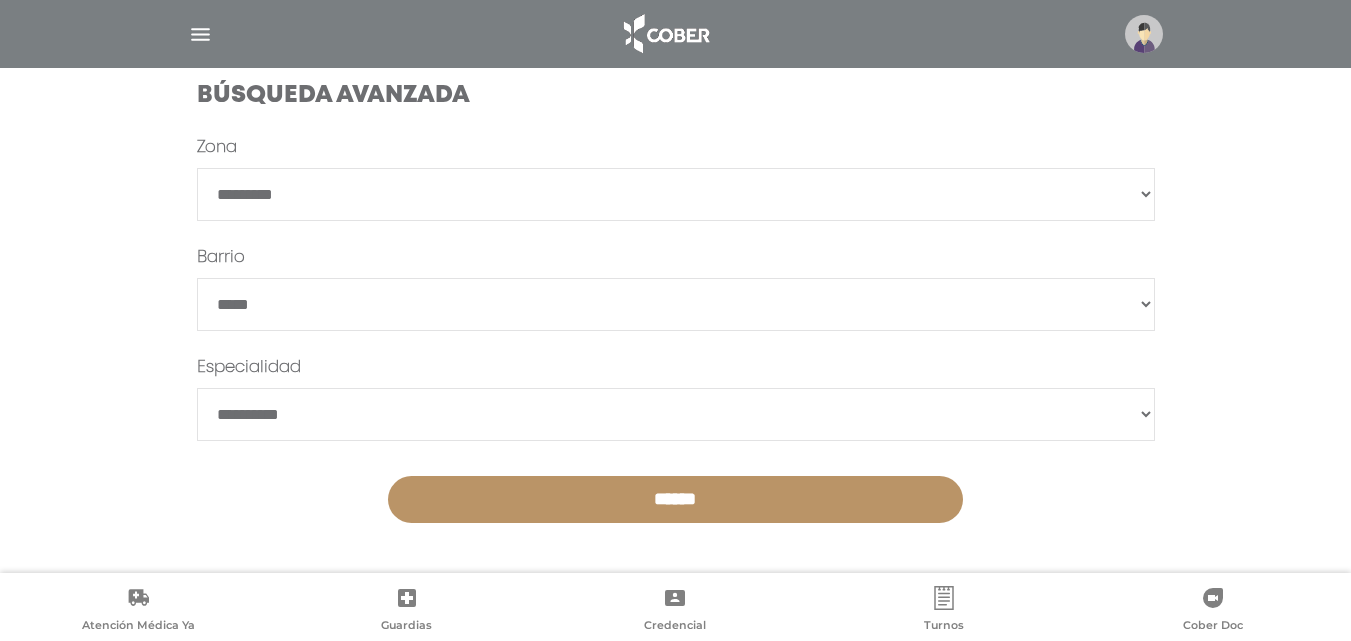 click on "******" at bounding box center (676, 304) 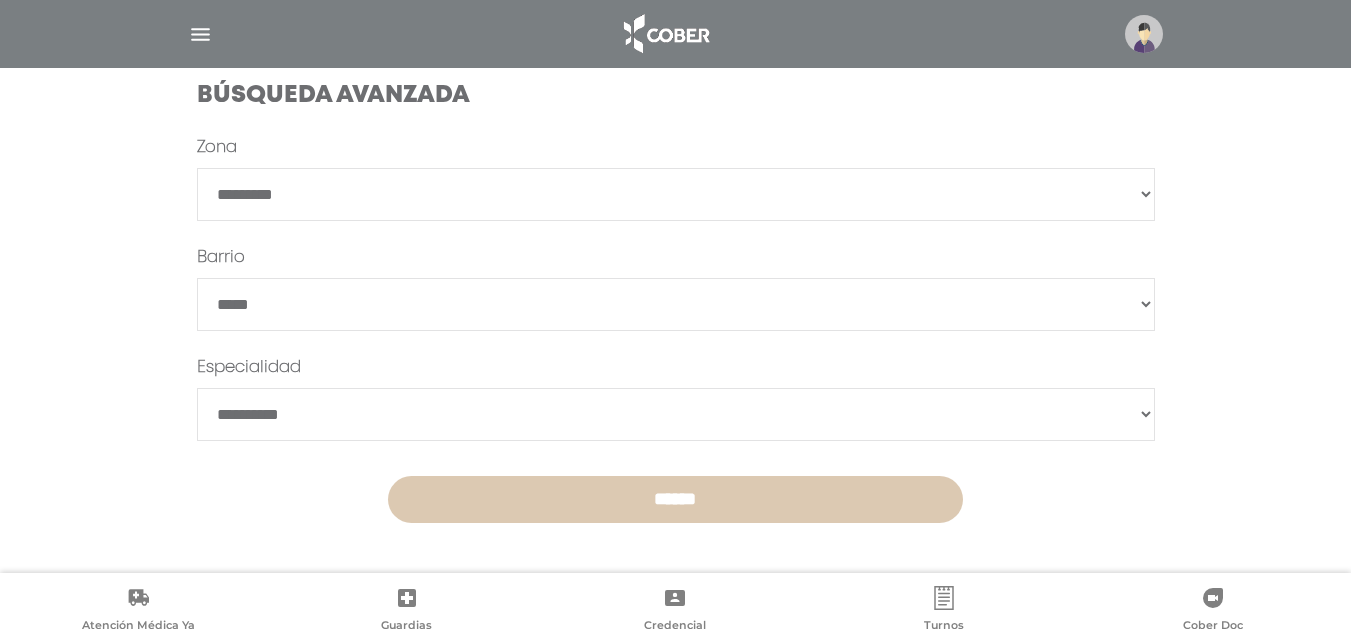 click on "******" at bounding box center (675, 499) 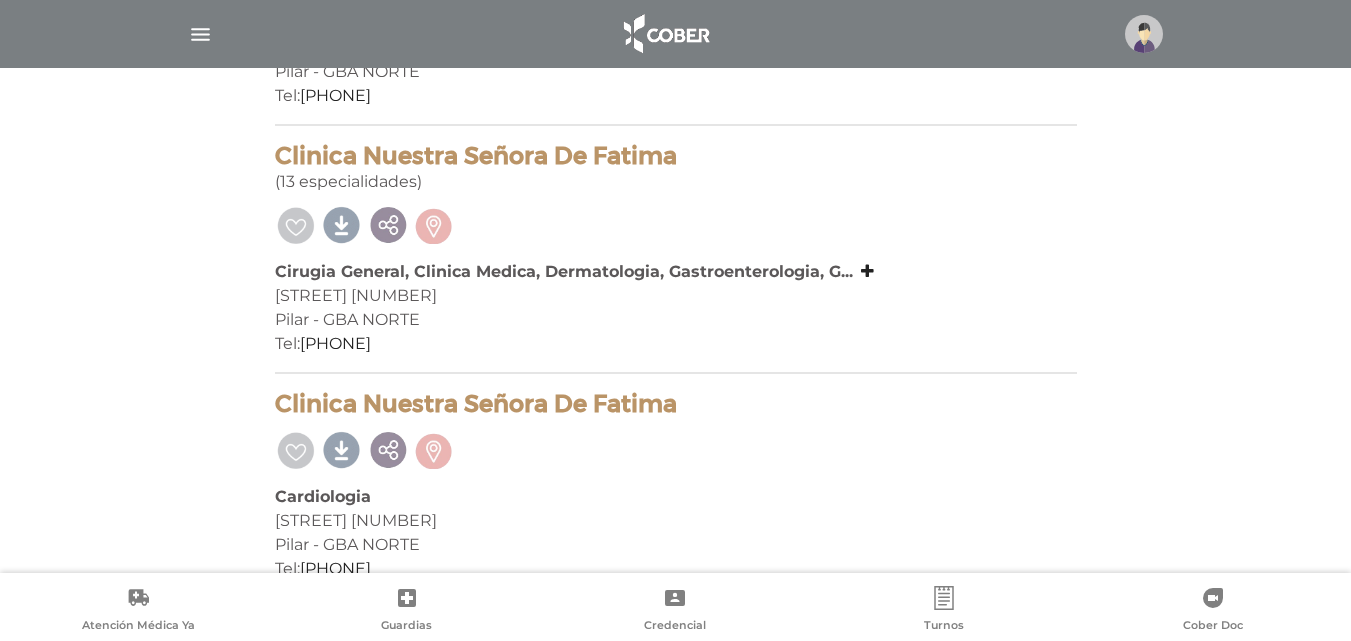 scroll, scrollTop: 629, scrollLeft: 0, axis: vertical 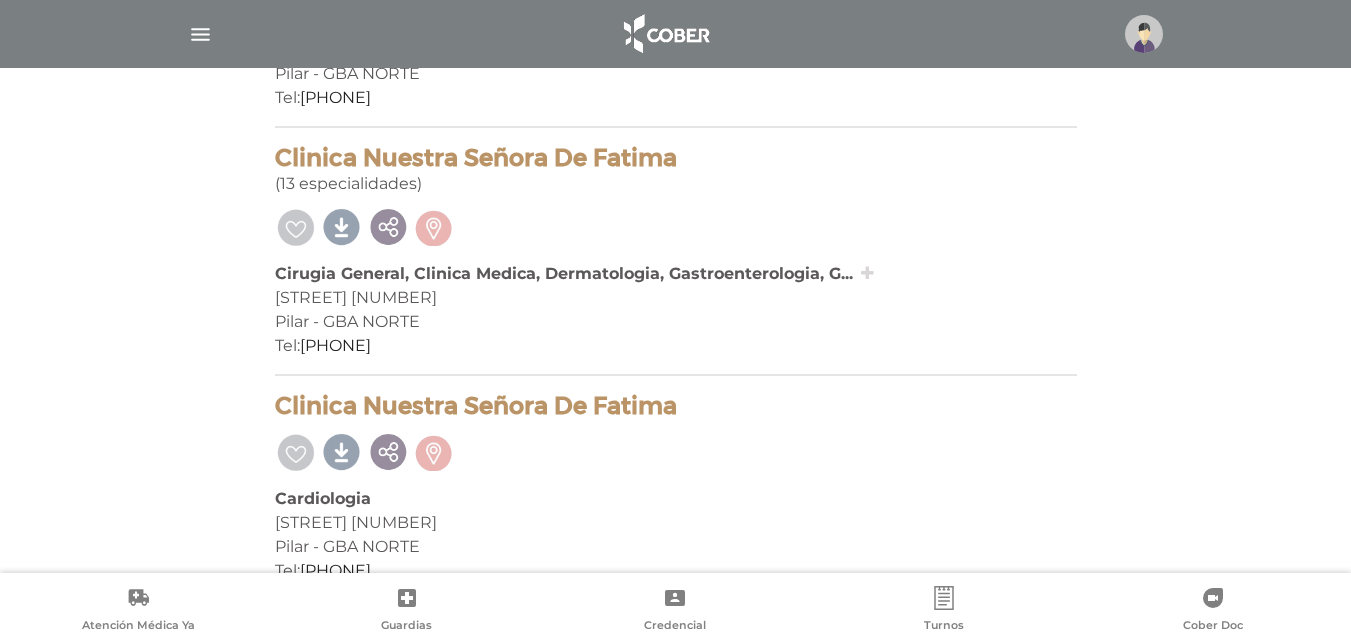 click at bounding box center [867, 273] 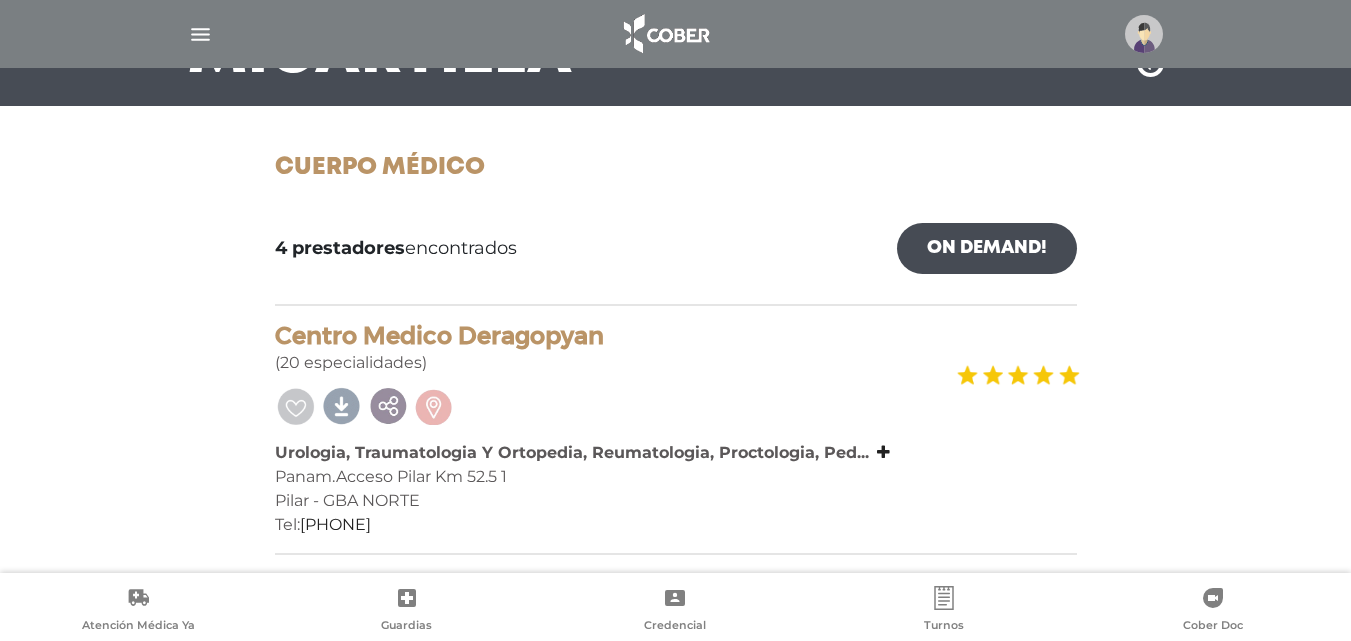 scroll, scrollTop: 0, scrollLeft: 0, axis: both 